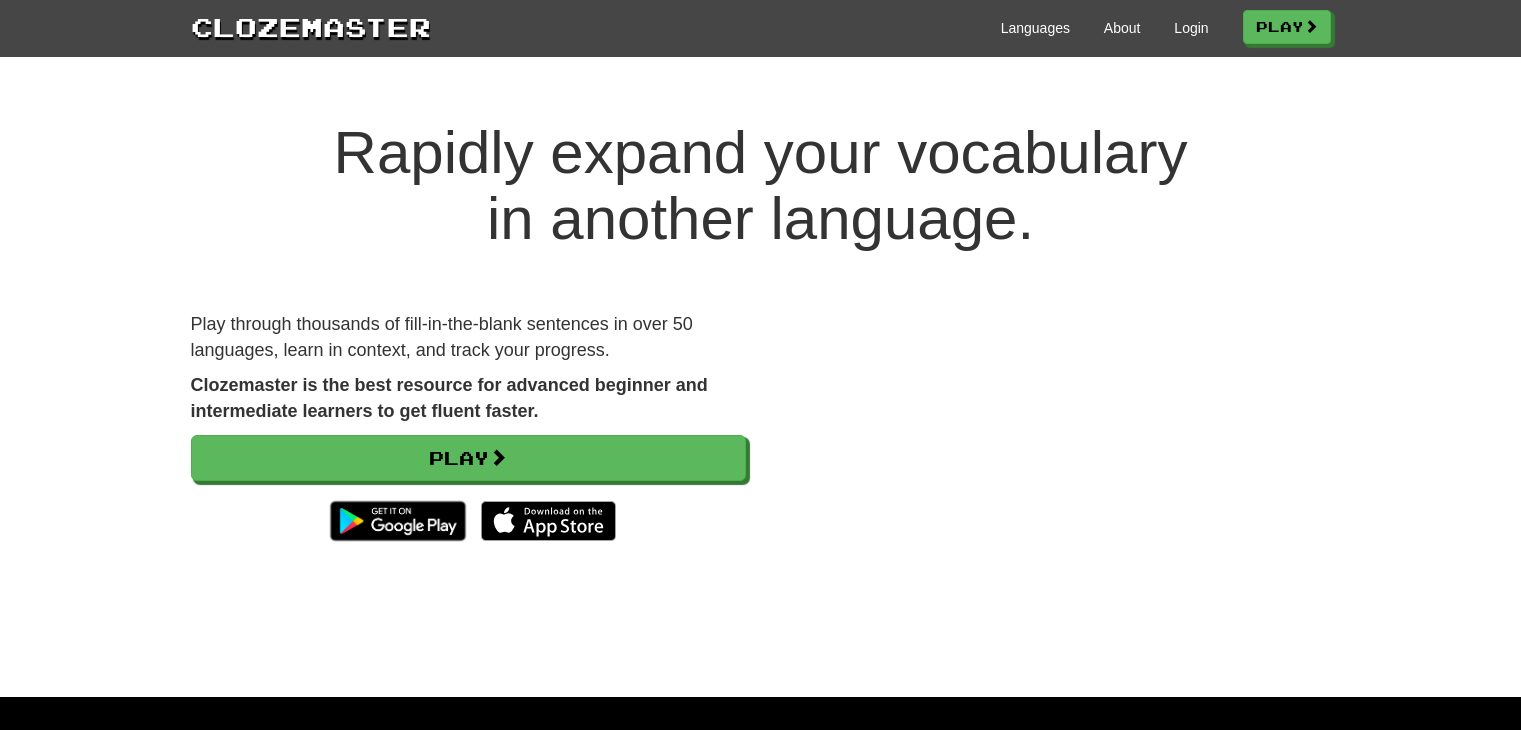 scroll, scrollTop: 0, scrollLeft: 0, axis: both 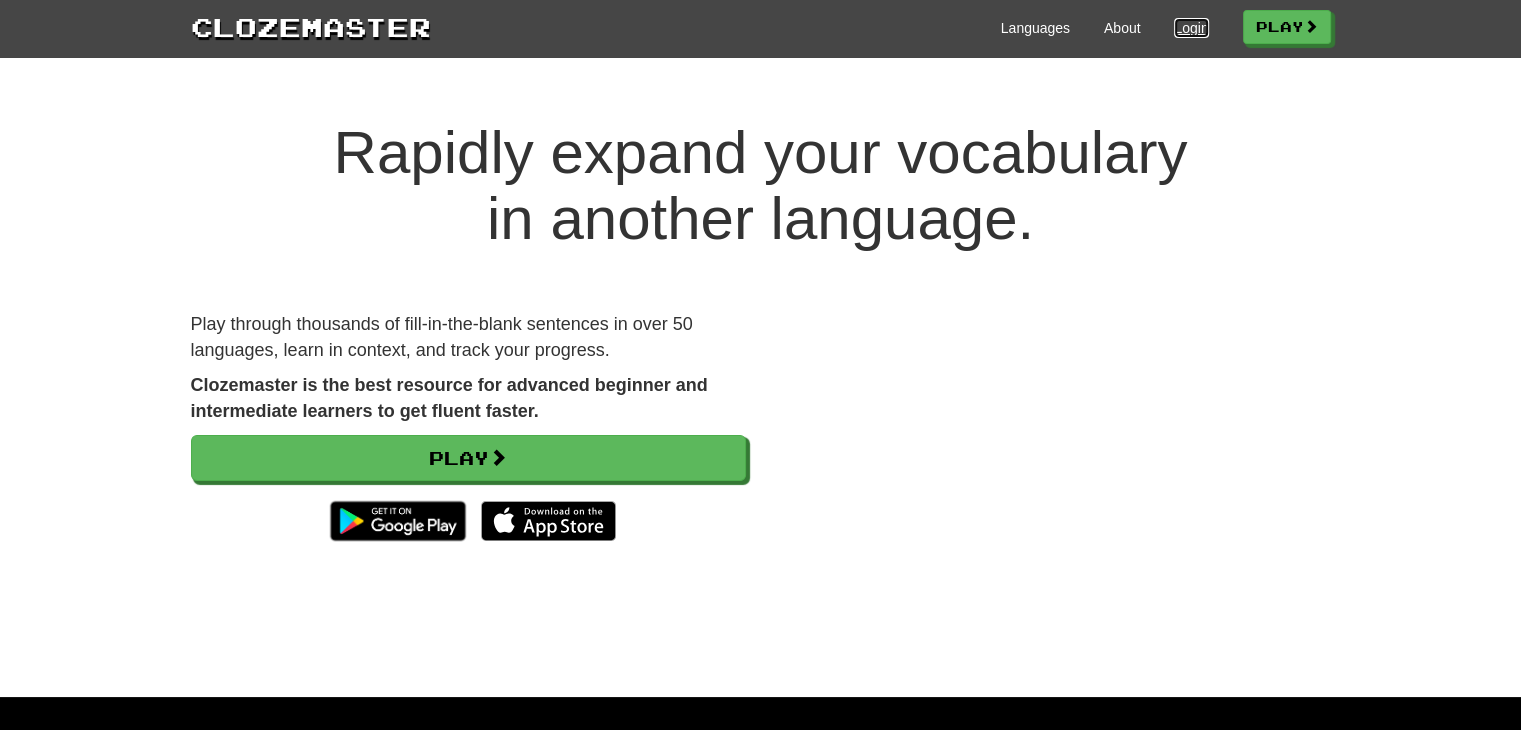 click on "Login" at bounding box center [1191, 28] 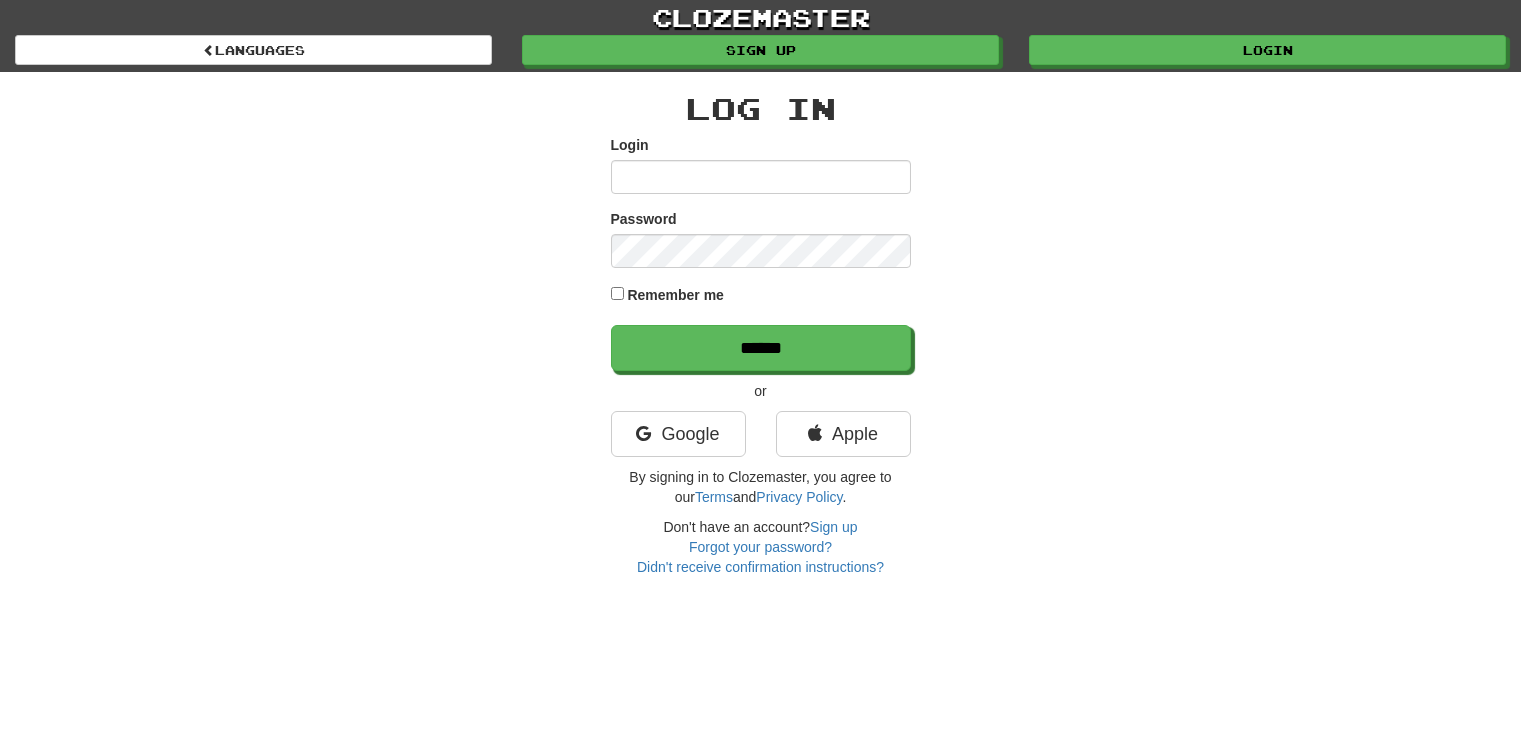 scroll, scrollTop: 0, scrollLeft: 0, axis: both 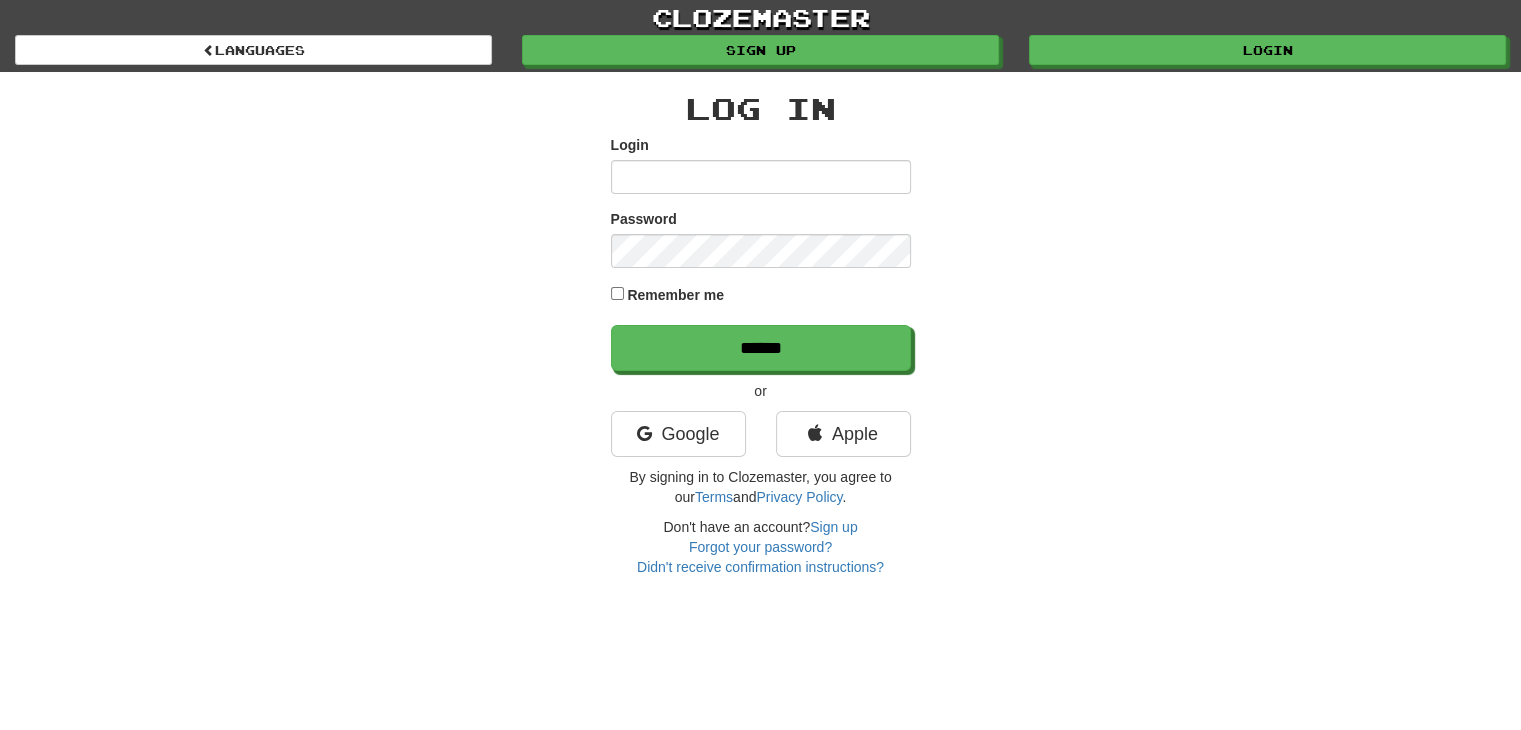 click on "Login" at bounding box center (761, 177) 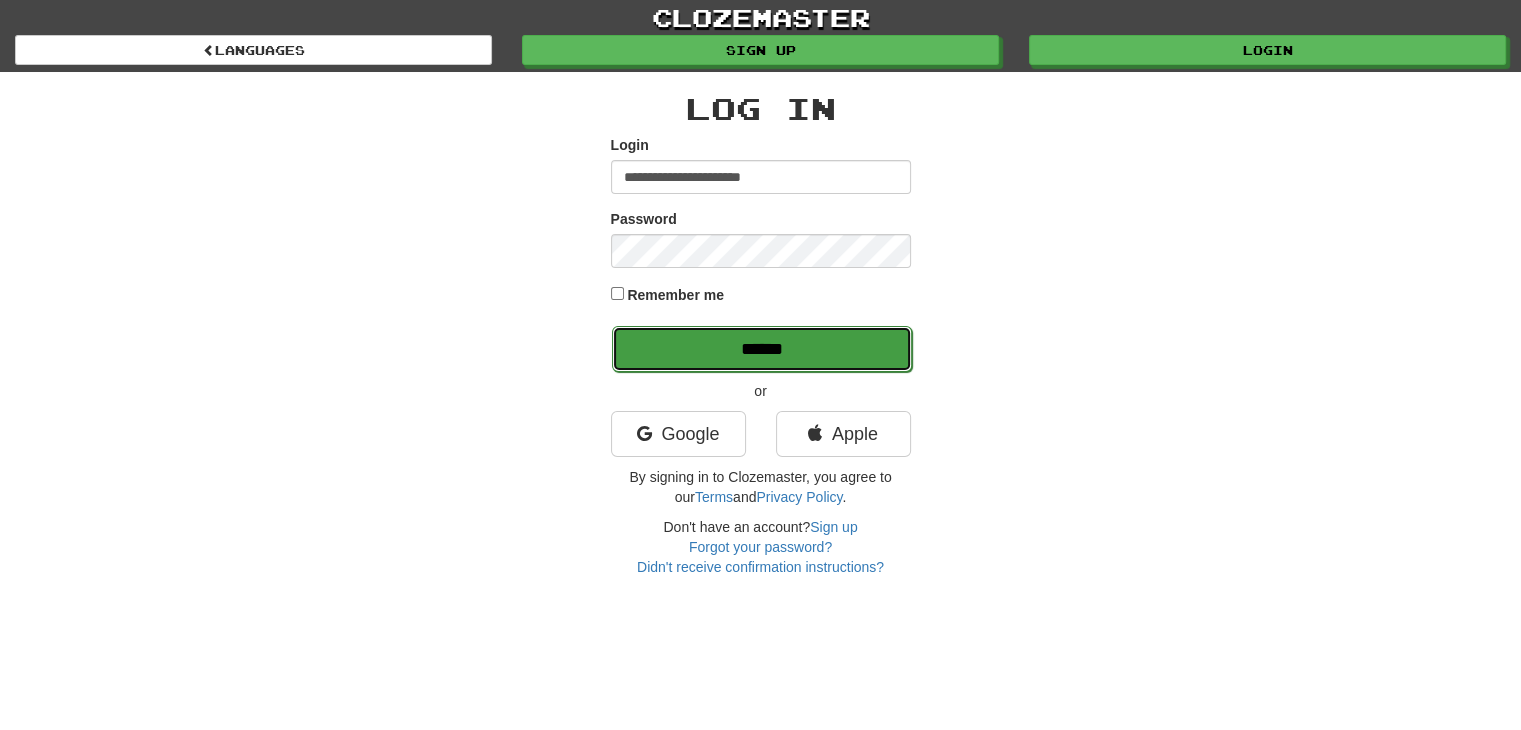 click on "******" at bounding box center [762, 349] 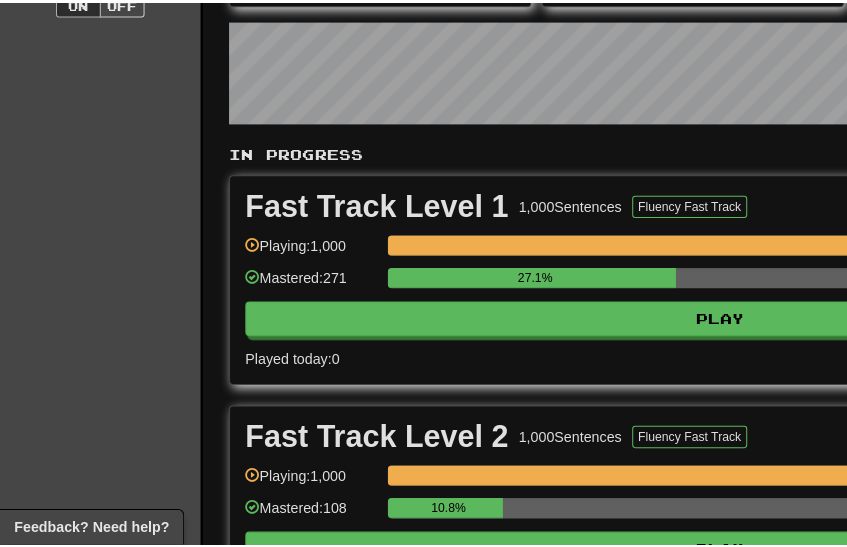 scroll, scrollTop: 300, scrollLeft: 0, axis: vertical 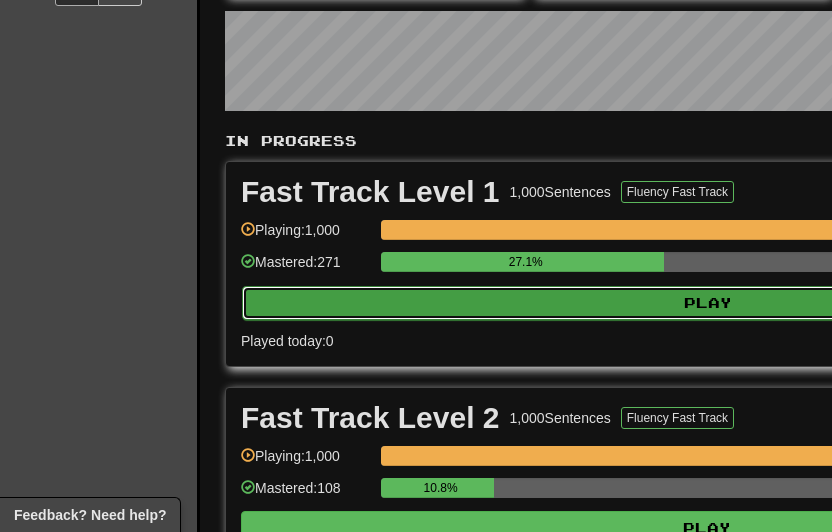 click on "Play" at bounding box center (708, 303) 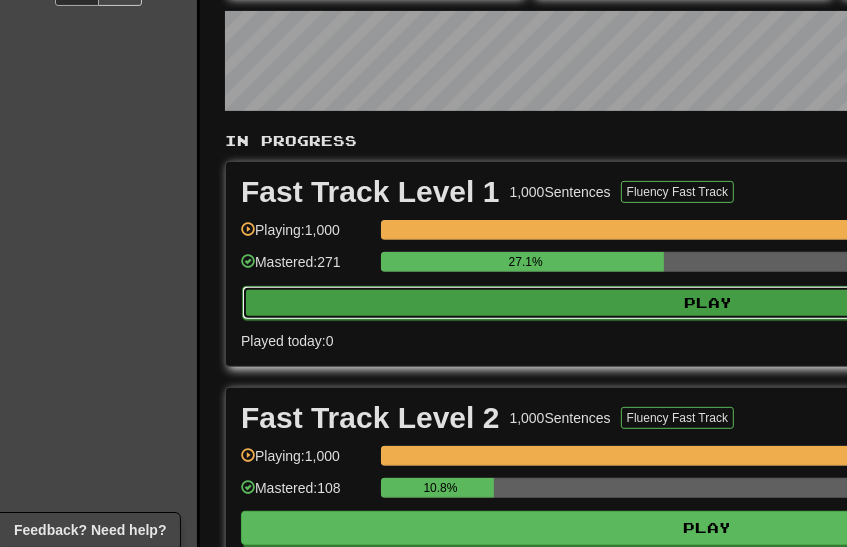select on "**" 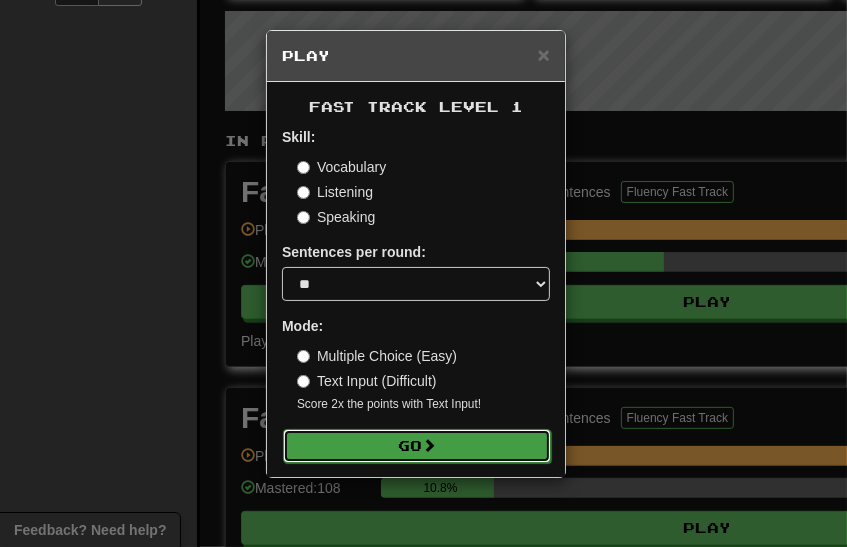 click on "Go" at bounding box center [417, 446] 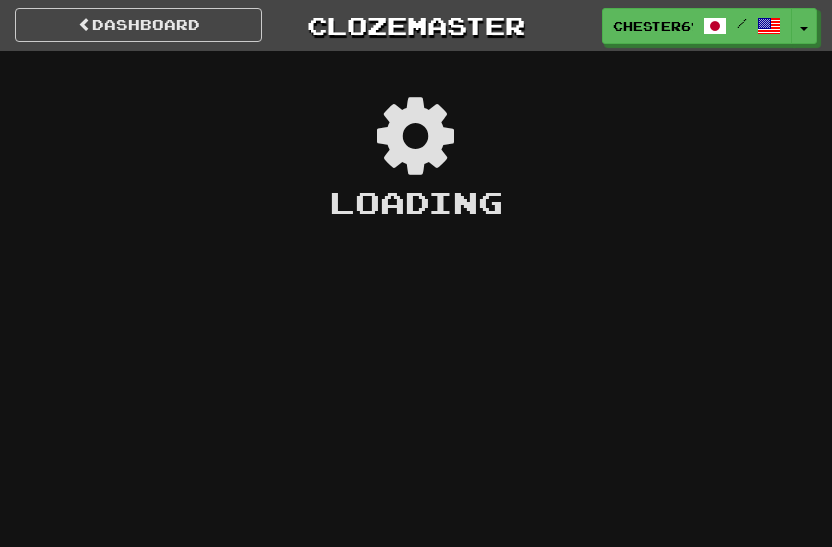 scroll, scrollTop: 0, scrollLeft: 0, axis: both 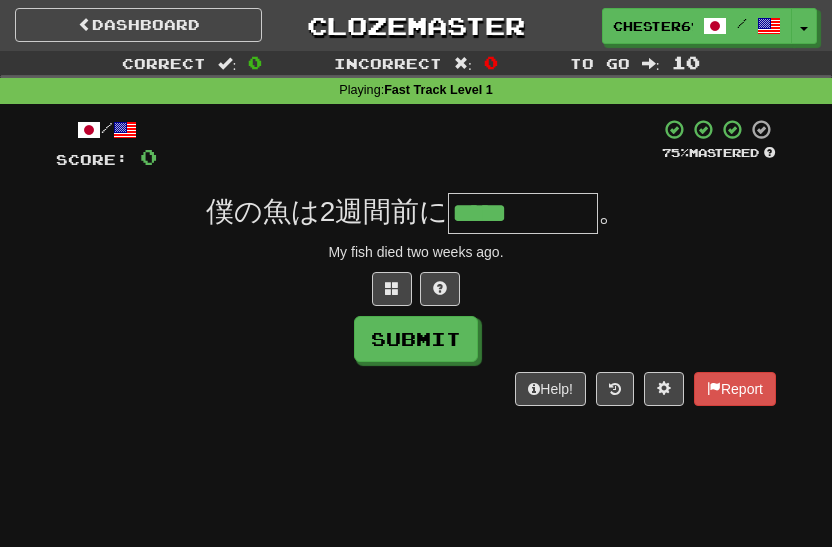 type on "*****" 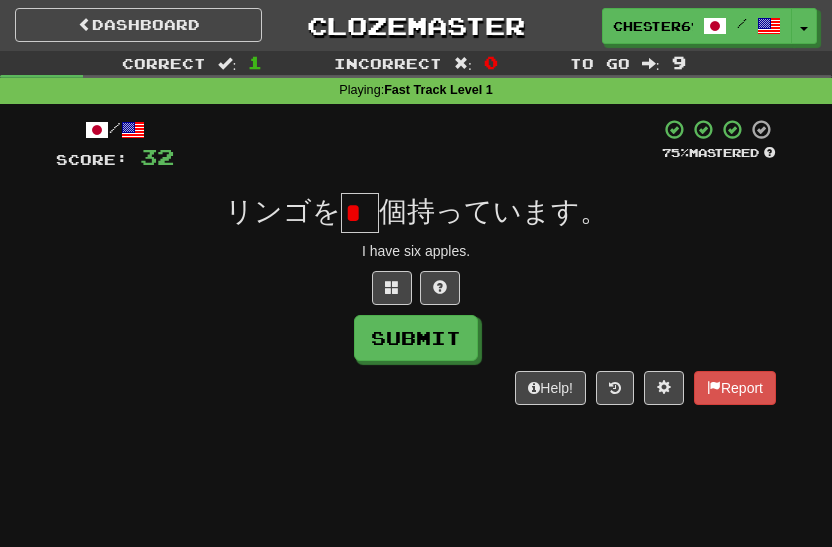 scroll, scrollTop: 0, scrollLeft: 0, axis: both 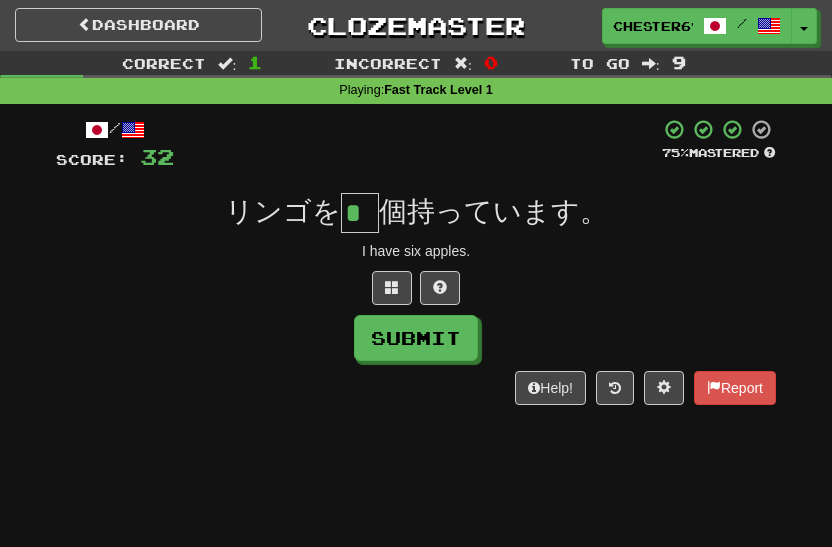 type on "*" 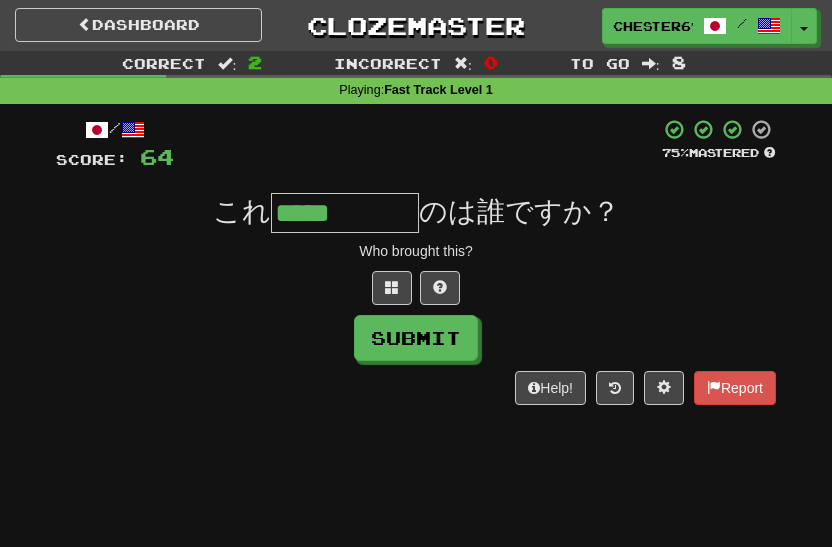 type on "*****" 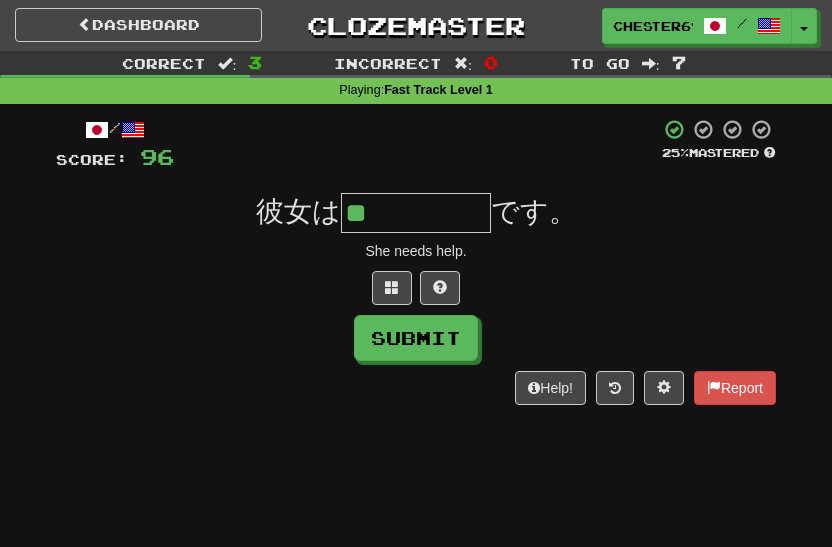 type on "*****" 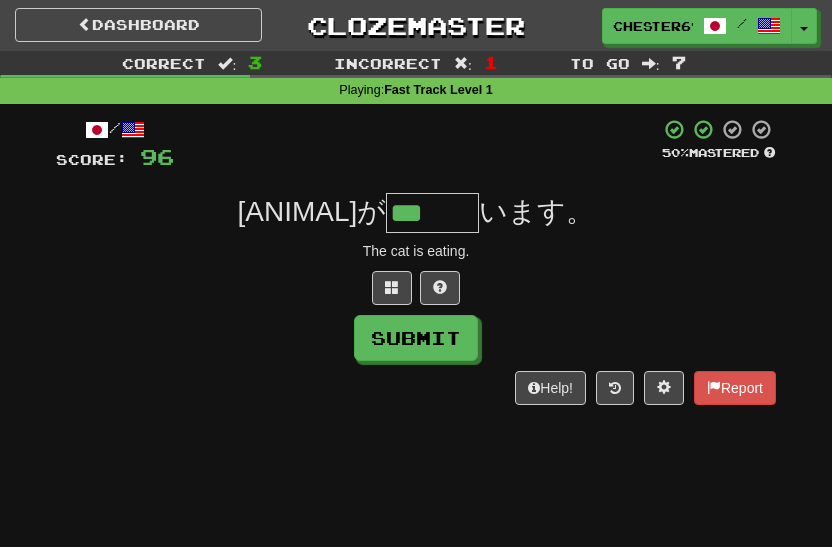 type on "***" 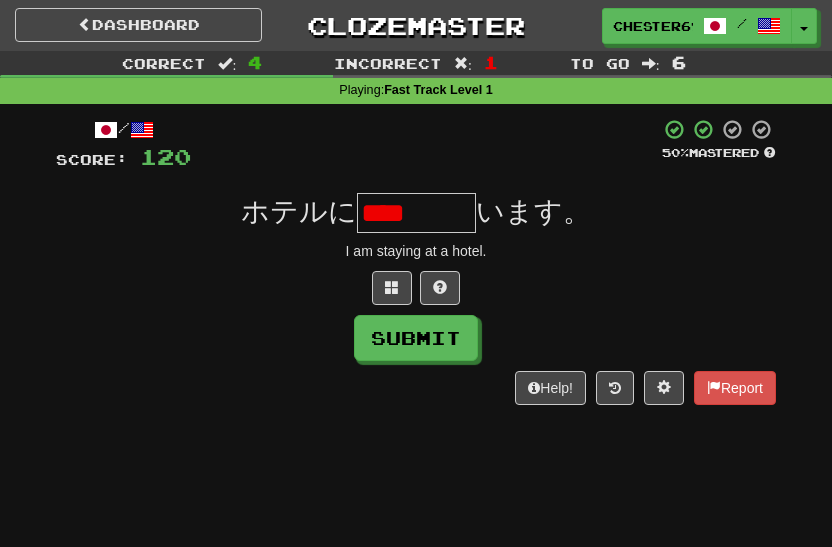 scroll, scrollTop: 0, scrollLeft: 0, axis: both 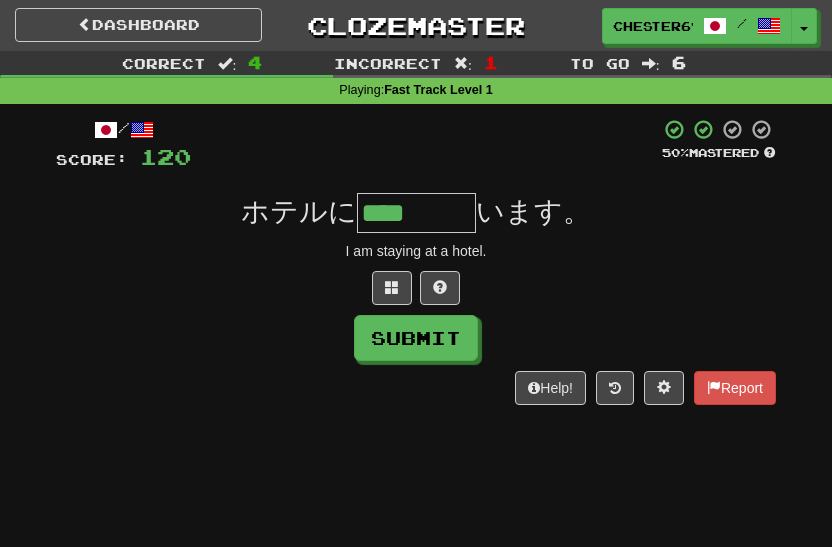 type on "****" 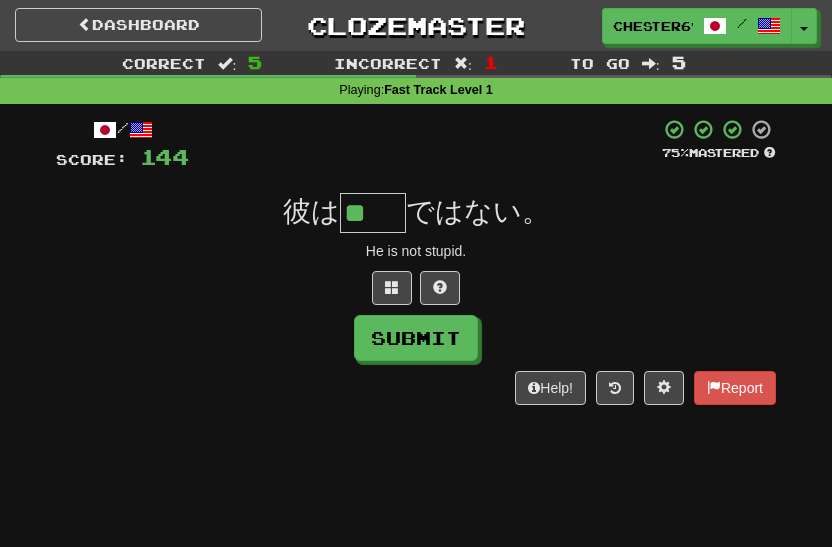 type on "**" 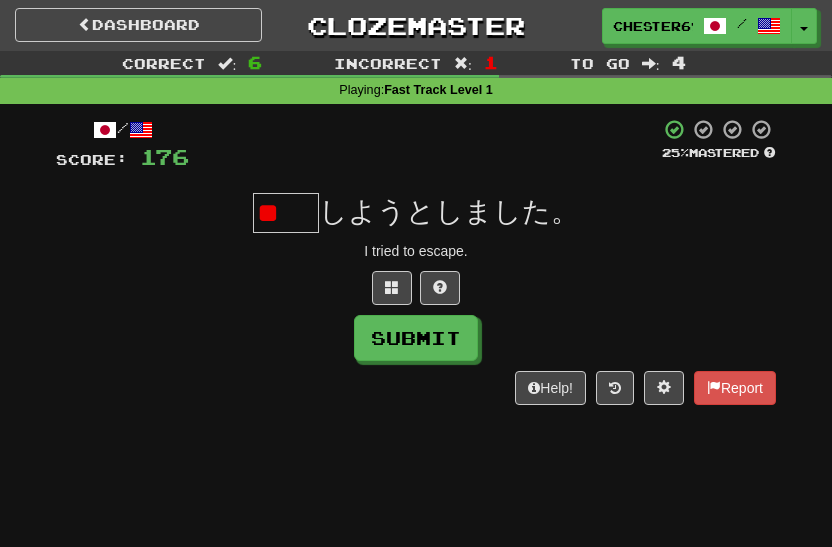 type on "*" 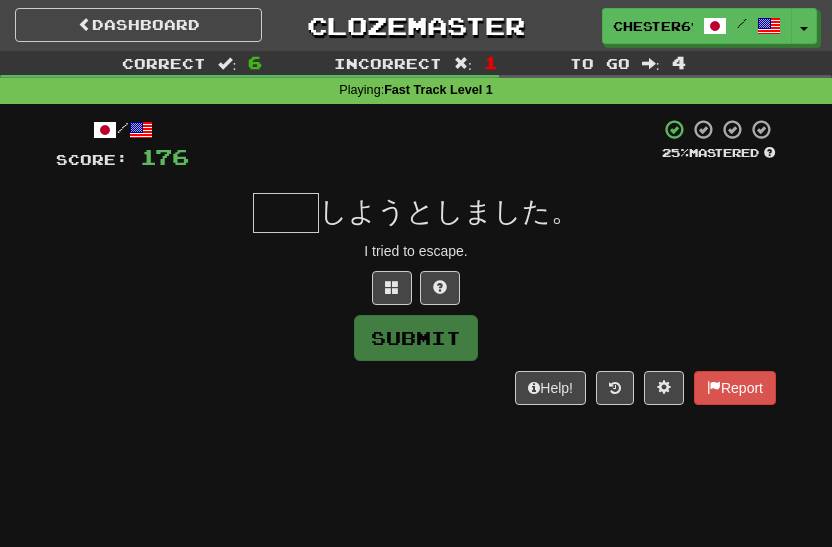 type on "*" 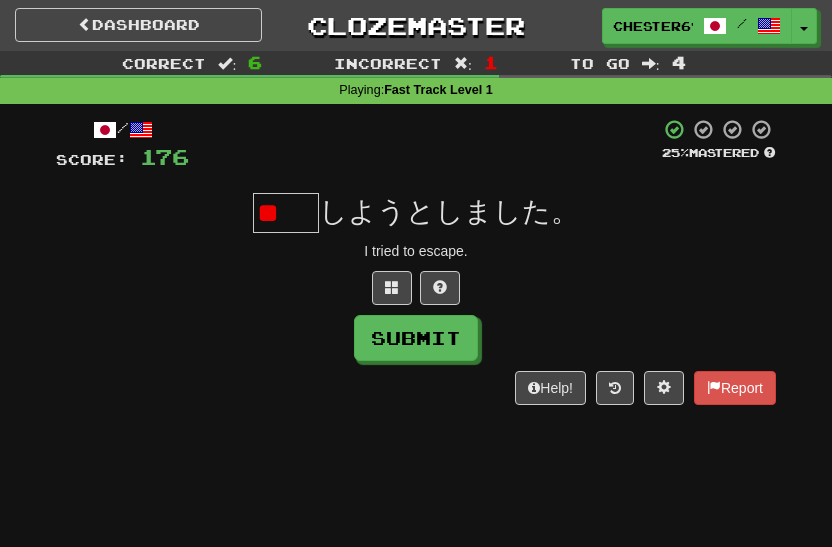 scroll, scrollTop: 0, scrollLeft: 0, axis: both 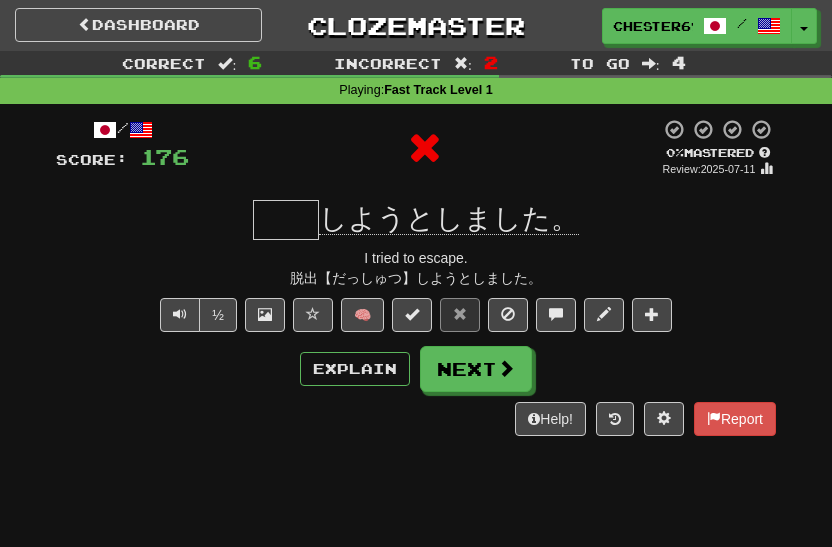 type on "**" 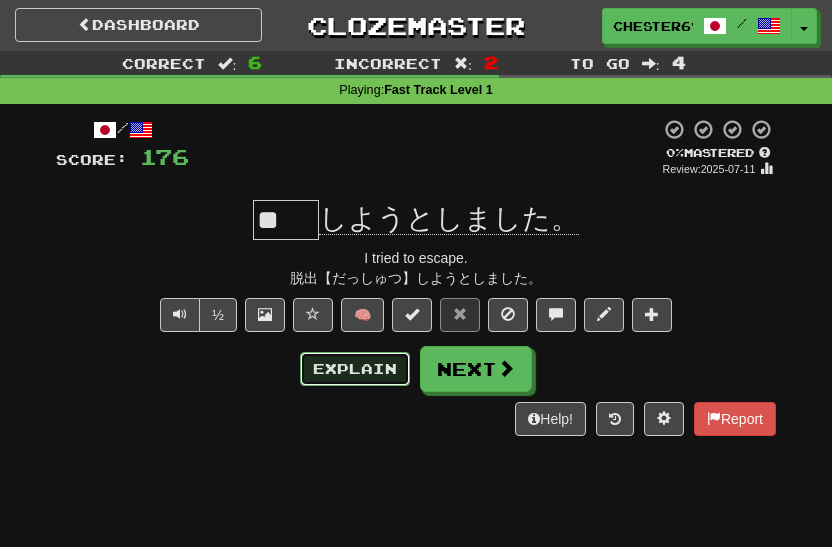 click on "Explain" at bounding box center (355, 369) 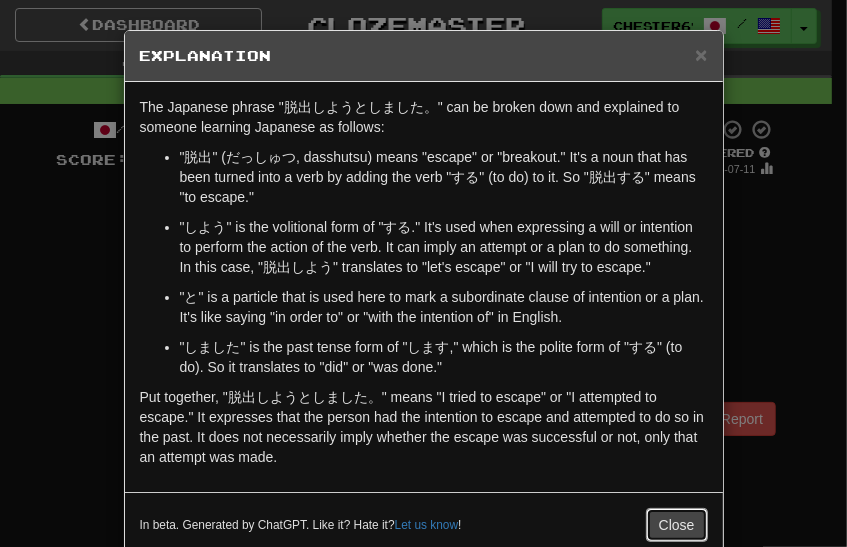 click on "Close" at bounding box center (677, 525) 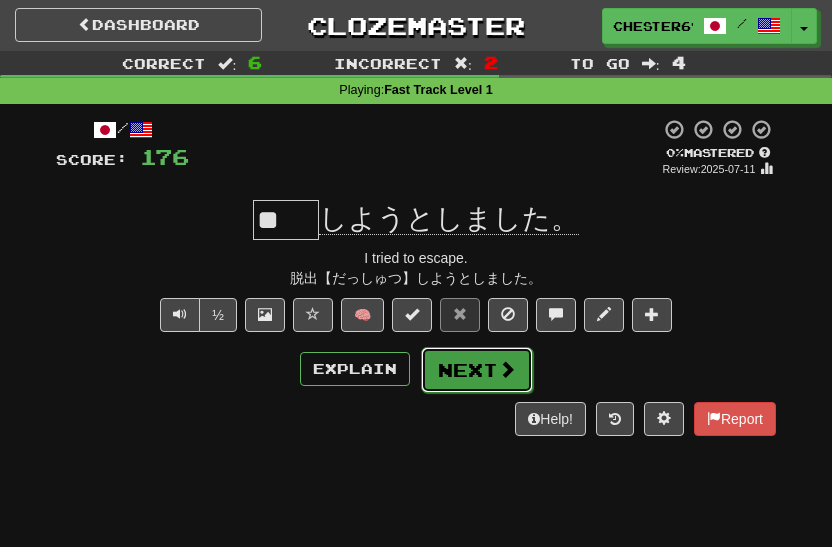 click on "Next" at bounding box center (477, 370) 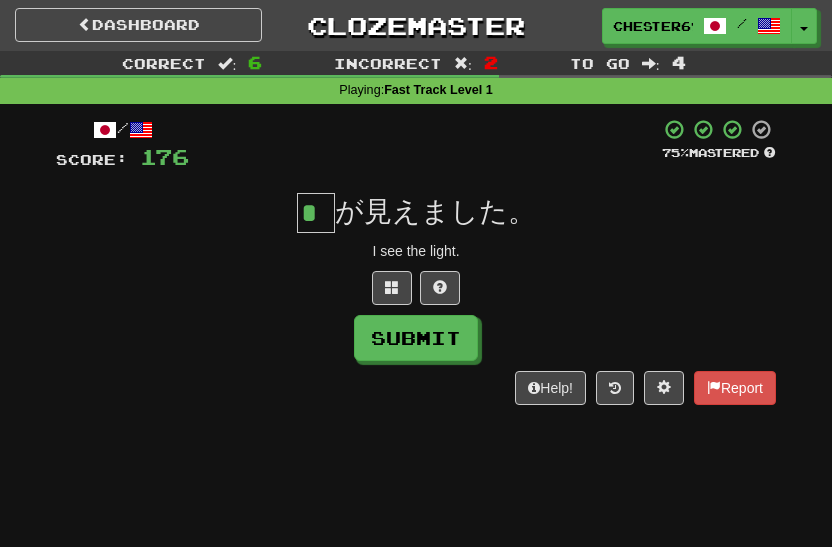 scroll, scrollTop: 0, scrollLeft: 0, axis: both 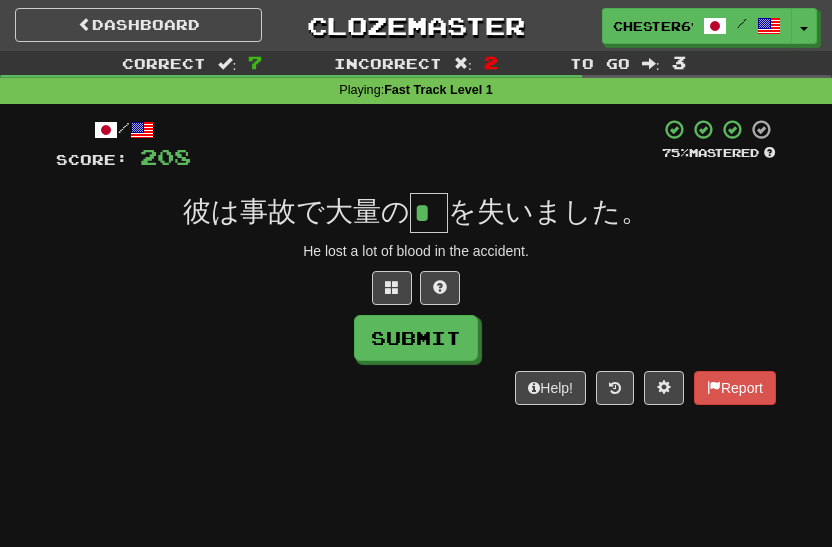 type on "*" 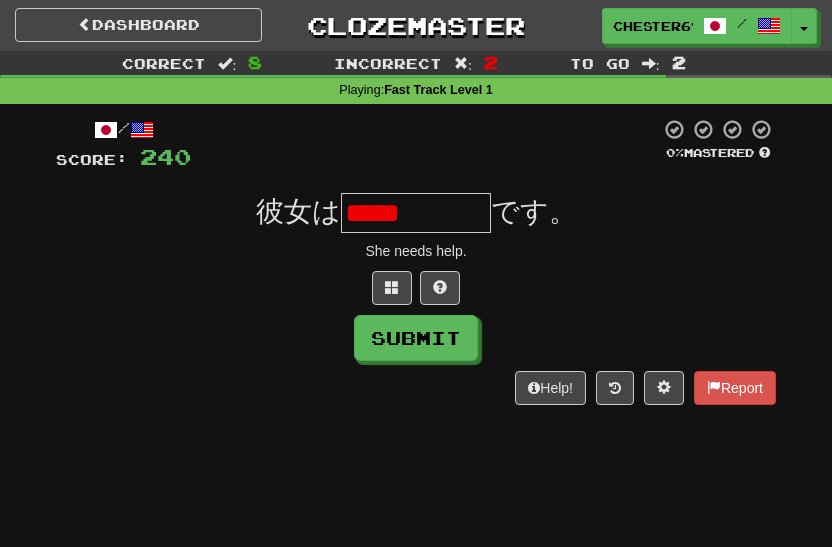 scroll, scrollTop: 0, scrollLeft: 0, axis: both 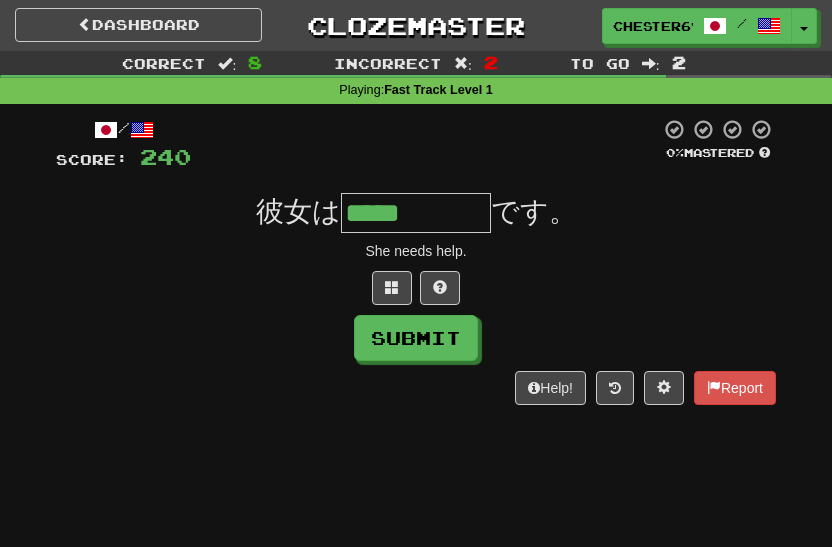 type on "*****" 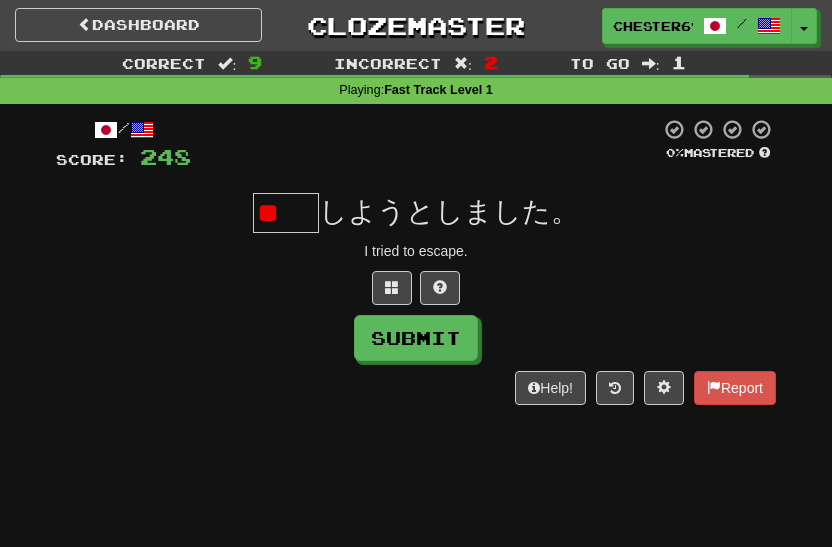 scroll, scrollTop: 0, scrollLeft: 0, axis: both 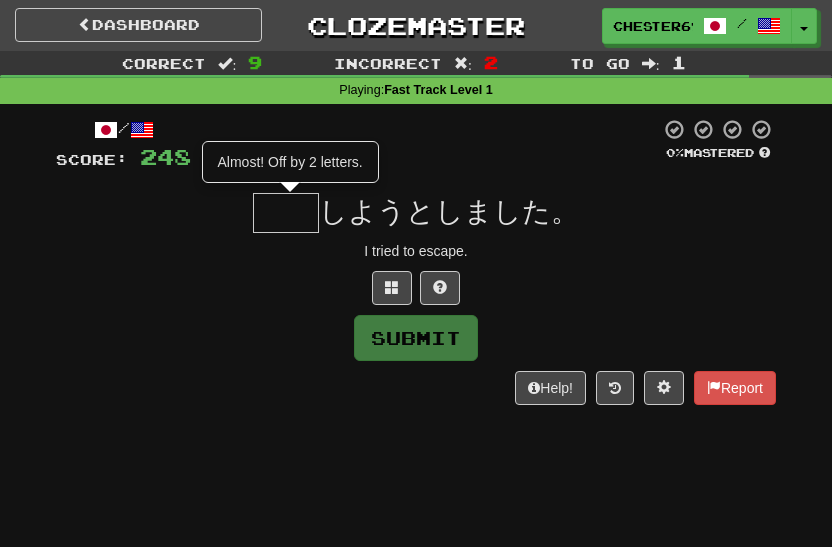 type on "**" 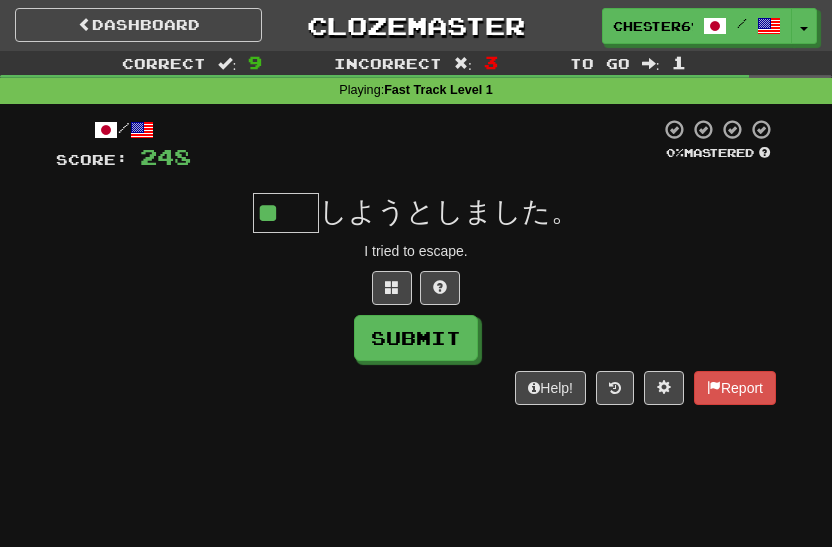 scroll, scrollTop: 0, scrollLeft: 0, axis: both 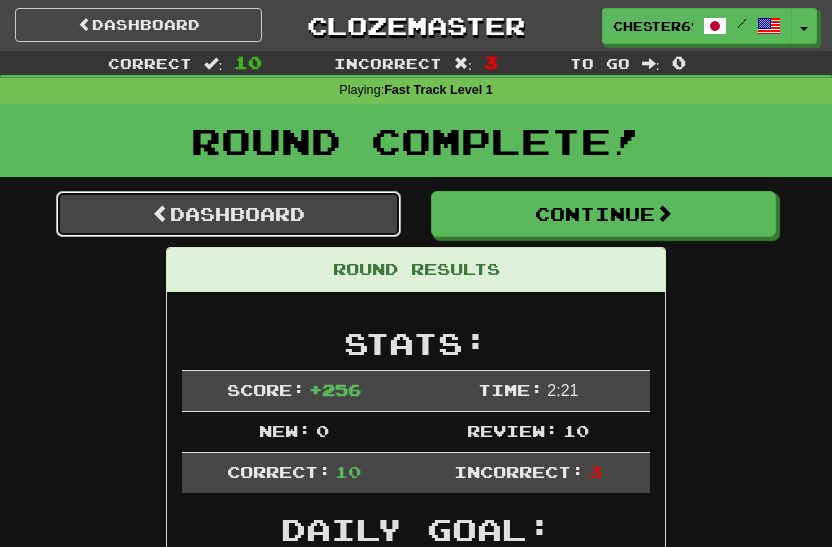 click on "Dashboard" at bounding box center [228, 214] 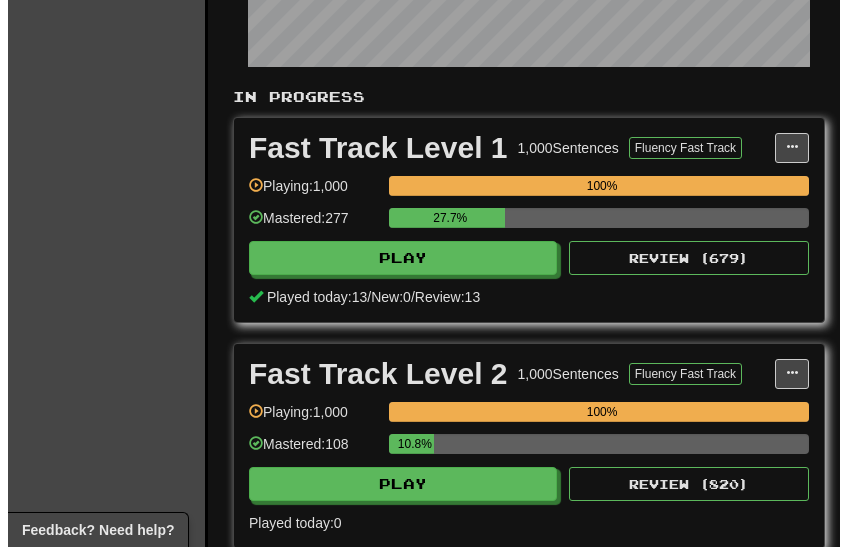 scroll, scrollTop: 500, scrollLeft: 0, axis: vertical 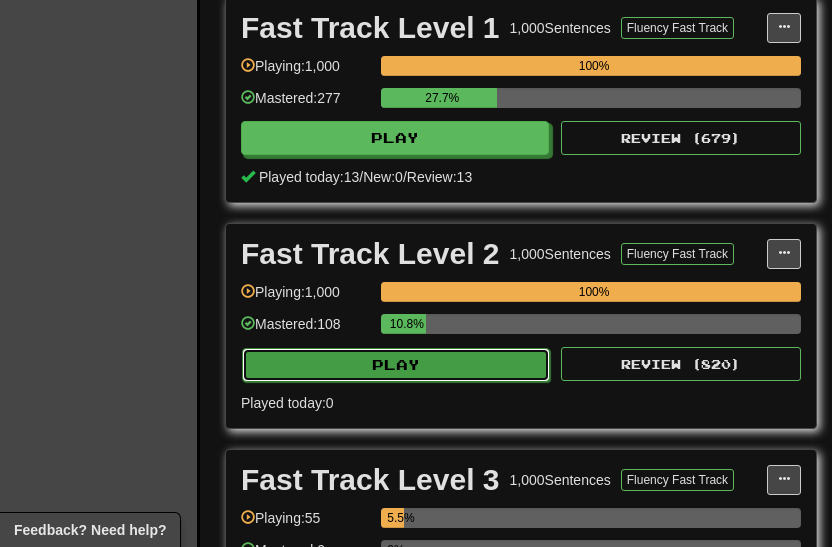 click on "Play" at bounding box center (396, 365) 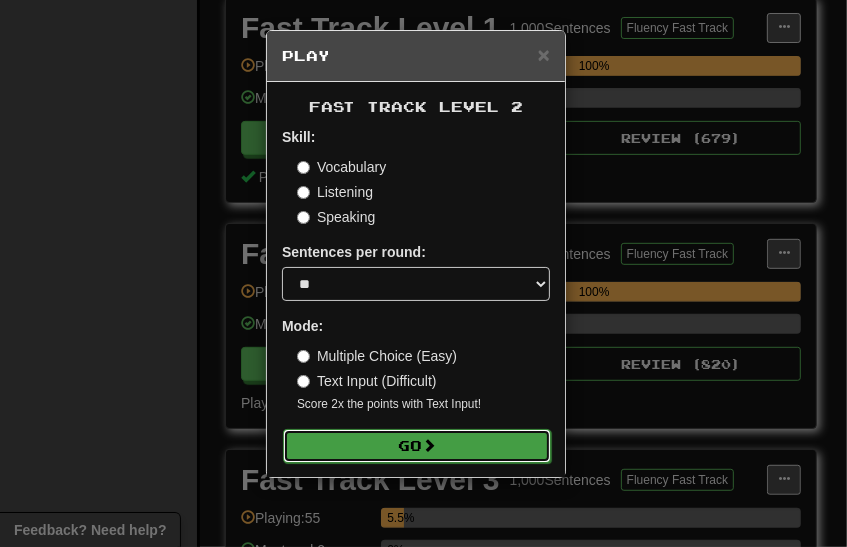 click on "Go" at bounding box center (417, 446) 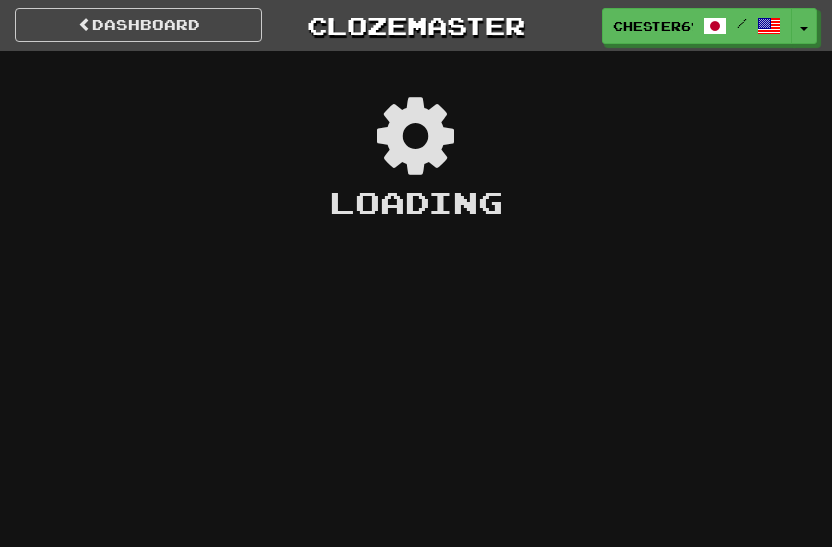 scroll, scrollTop: 0, scrollLeft: 0, axis: both 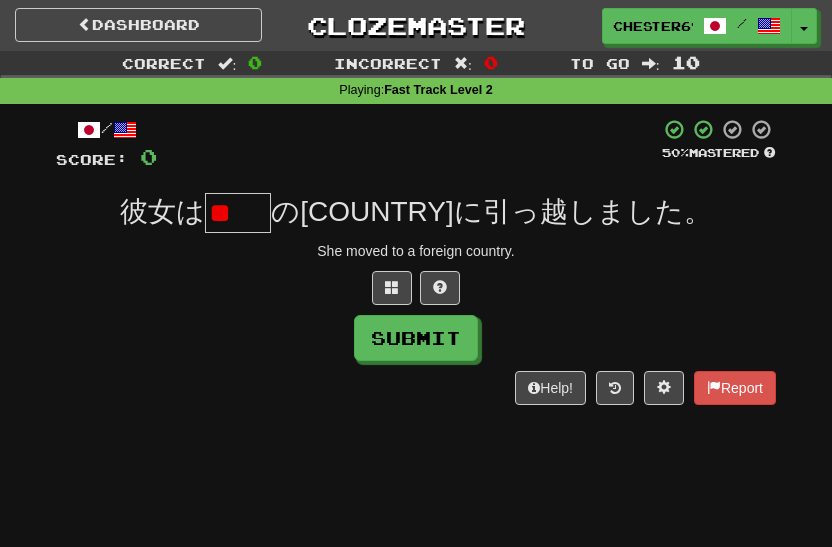 type on "*" 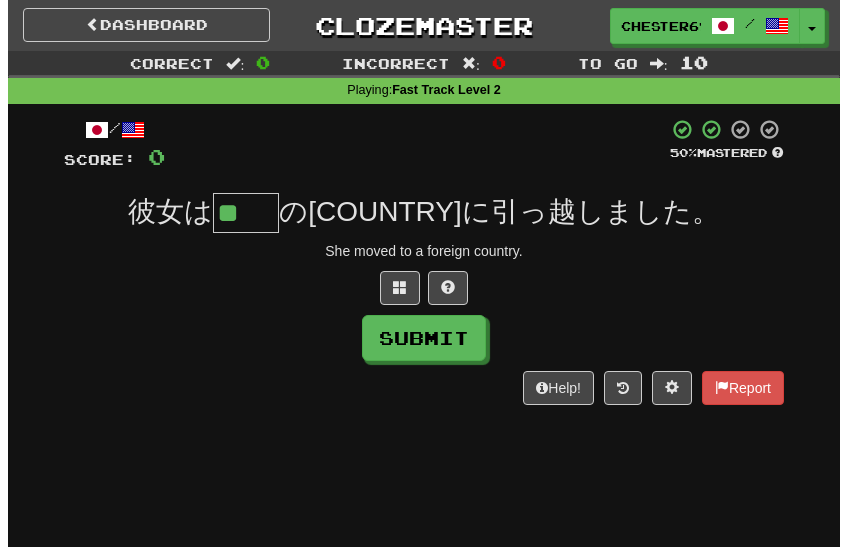 scroll, scrollTop: 0, scrollLeft: 0, axis: both 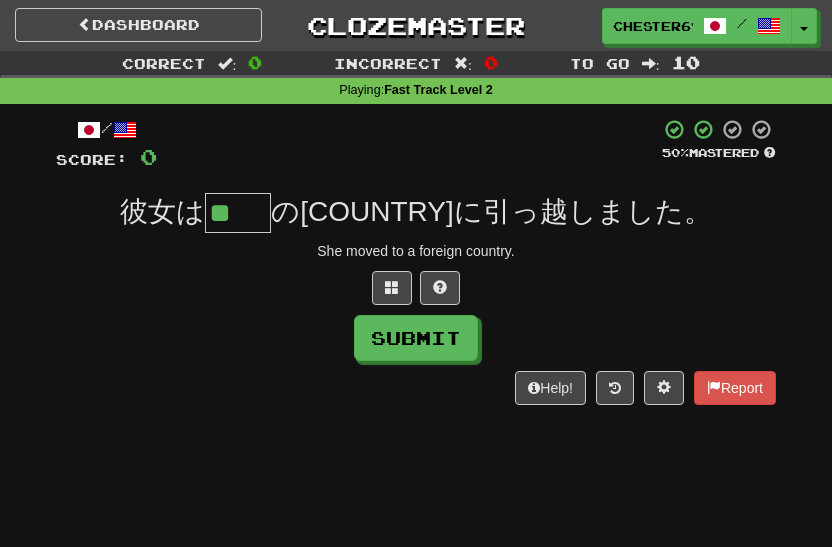 type on "**" 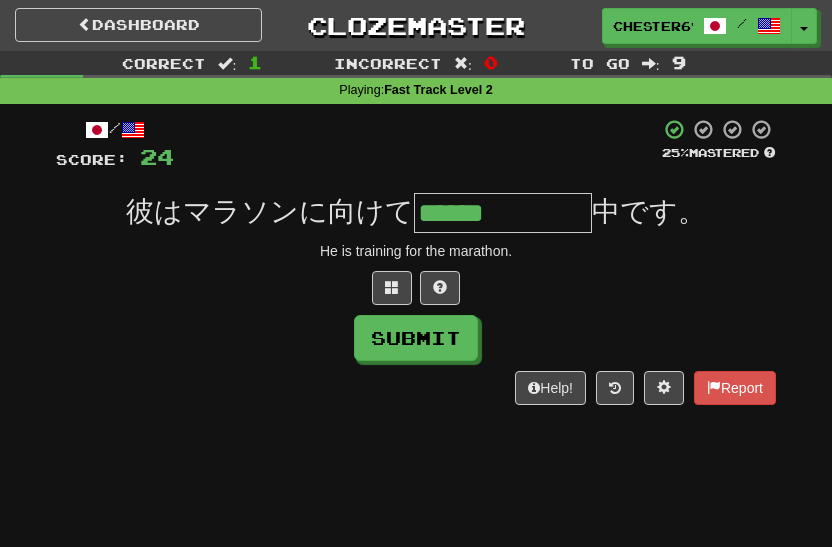 type on "******" 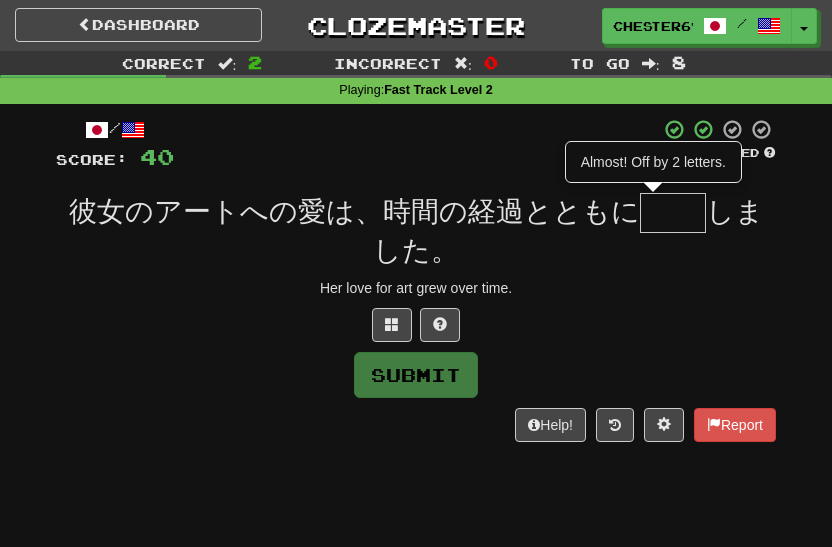 type on "**" 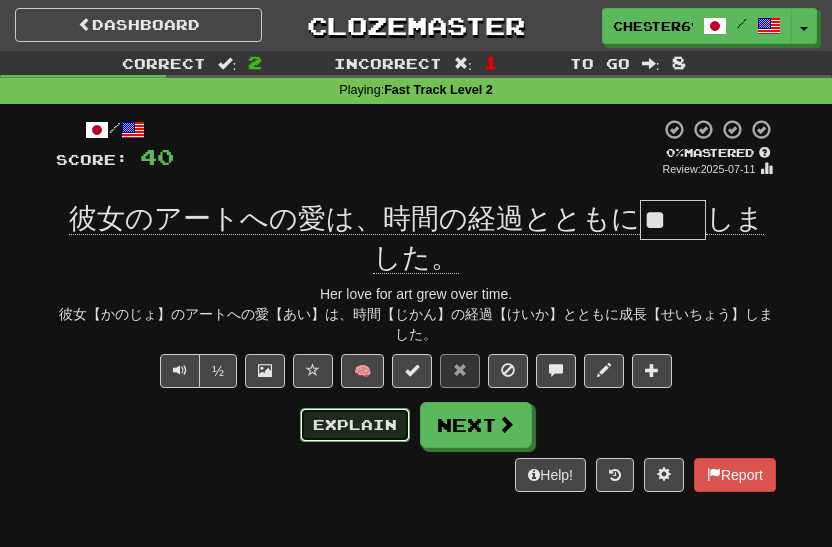 click on "Explain" at bounding box center (355, 425) 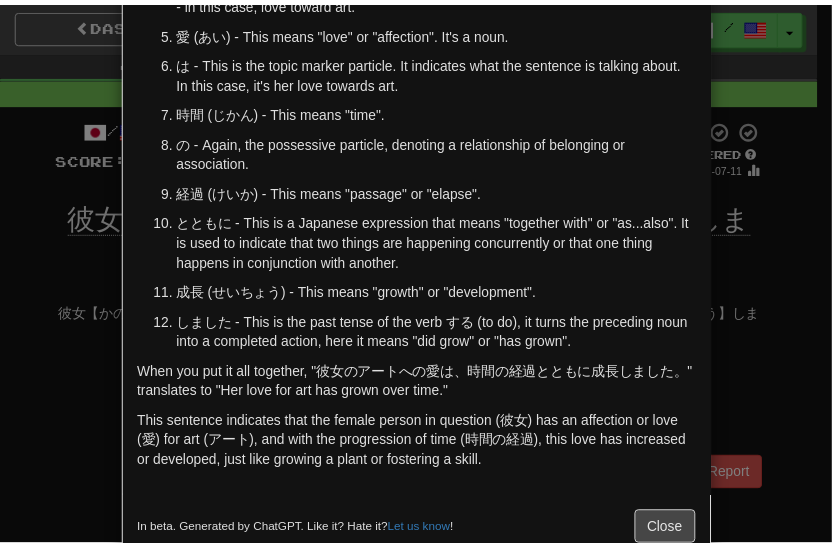 scroll, scrollTop: 400, scrollLeft: 0, axis: vertical 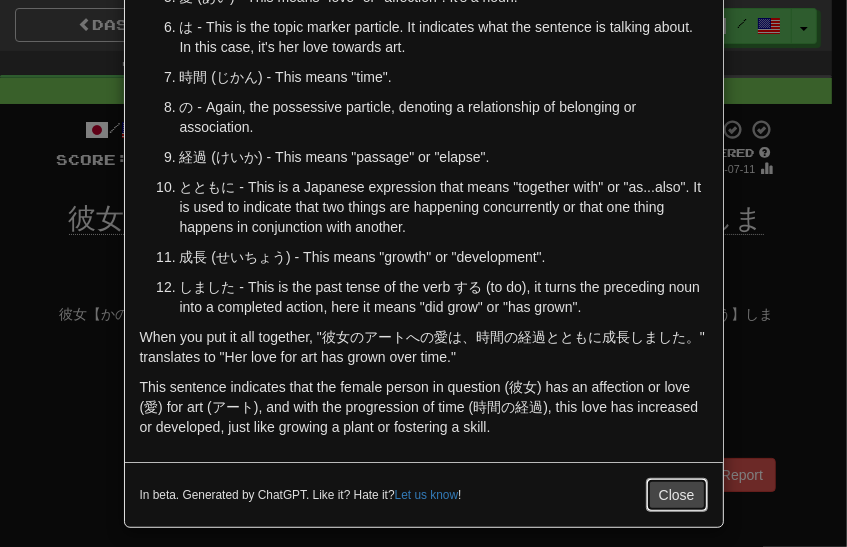 click on "Close" at bounding box center [677, 495] 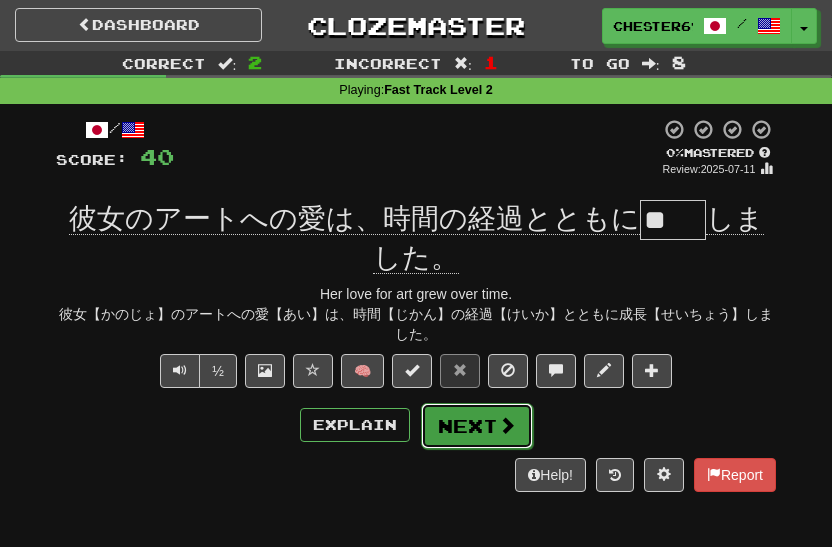 click at bounding box center (507, 425) 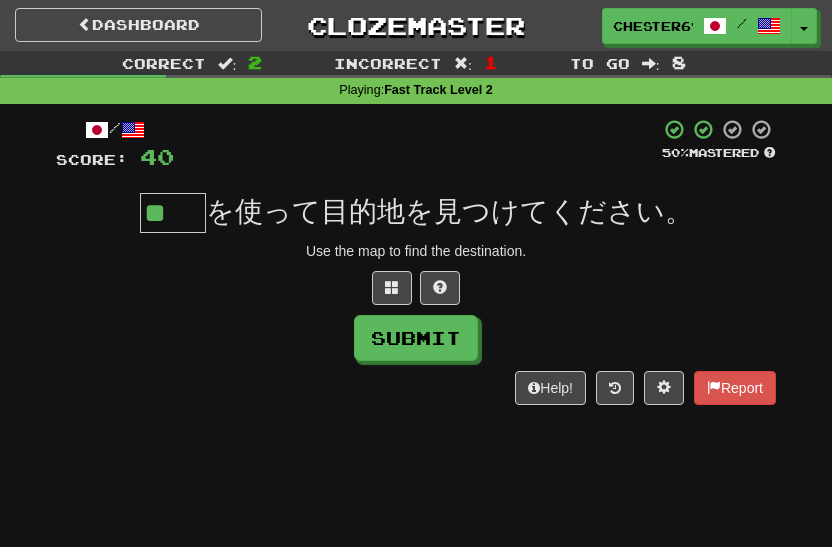 type on "**" 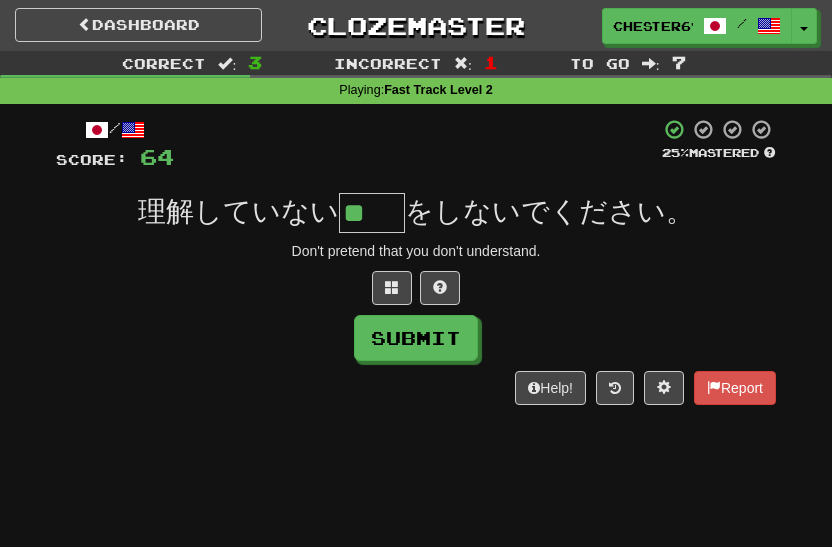 type on "**" 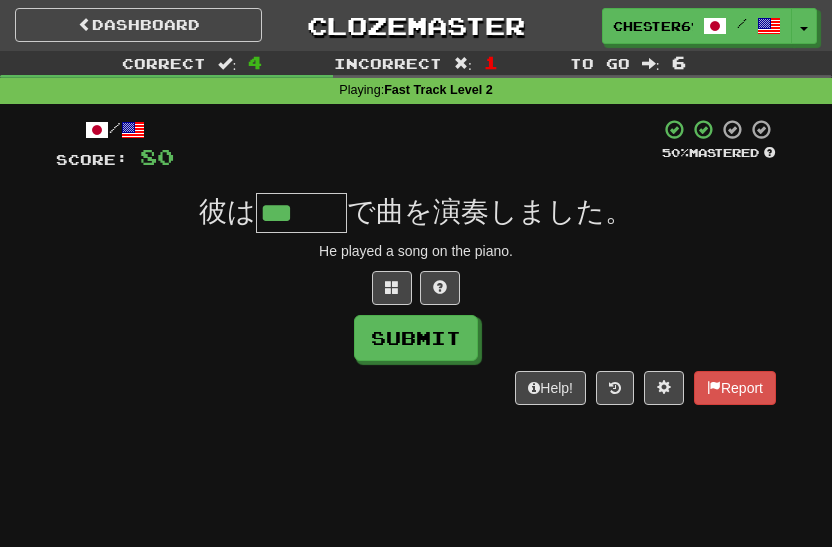 scroll, scrollTop: 0, scrollLeft: 0, axis: both 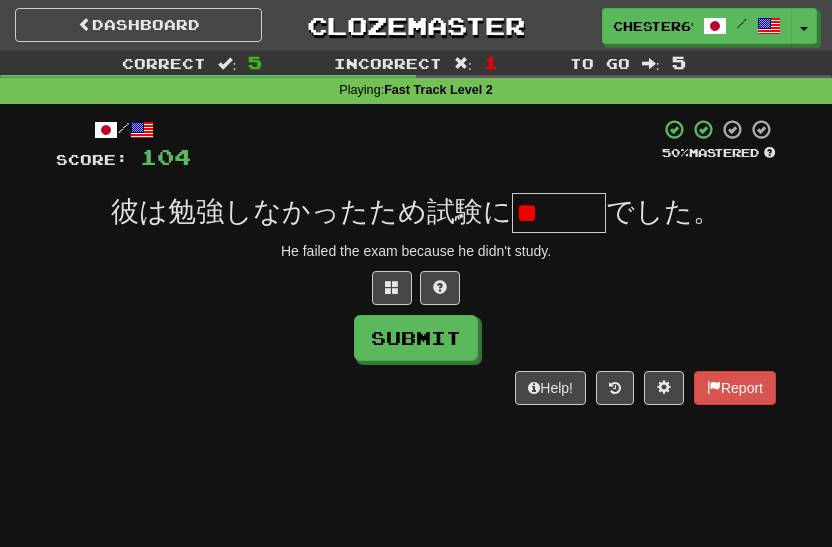 type on "*" 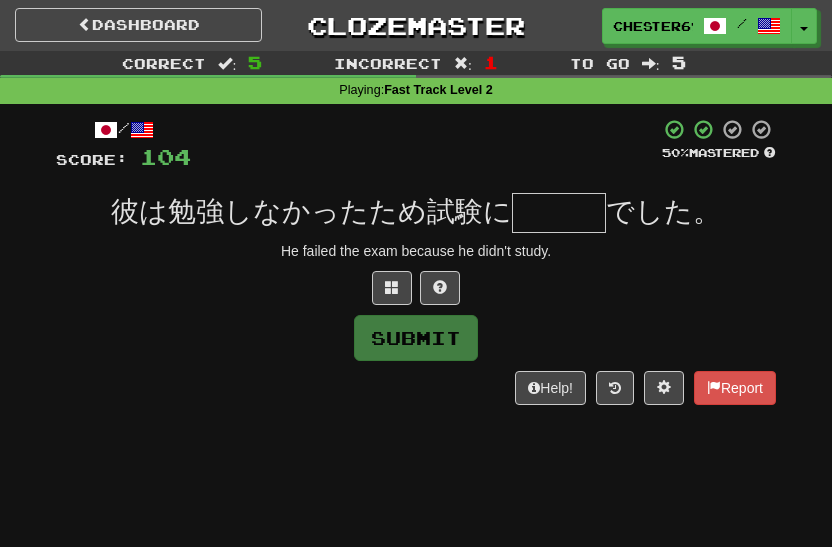 type on "***" 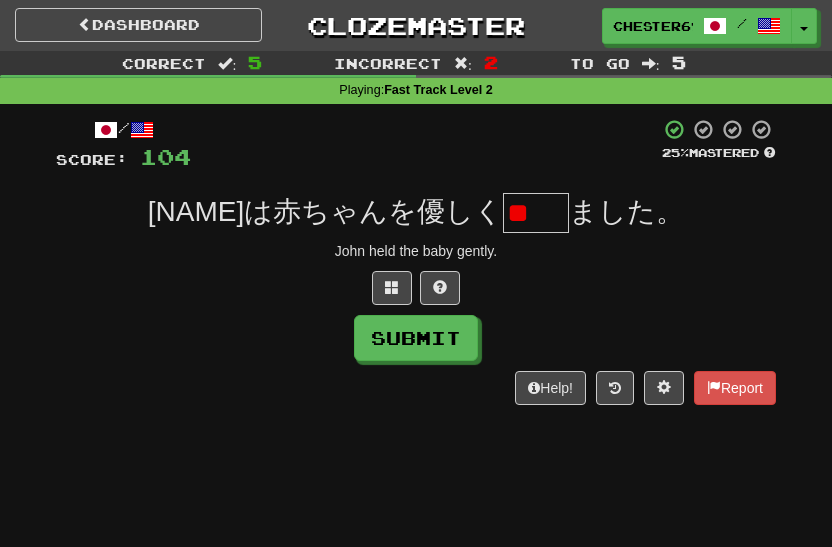 type on "*" 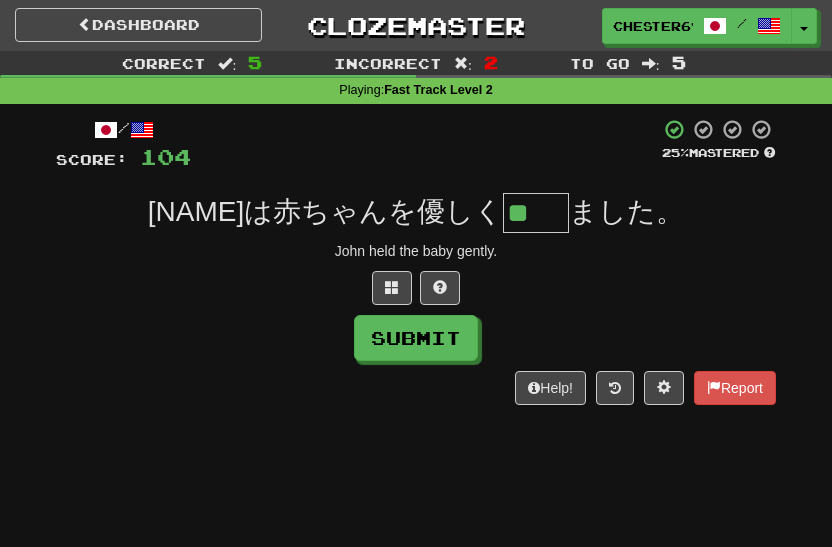 type on "**" 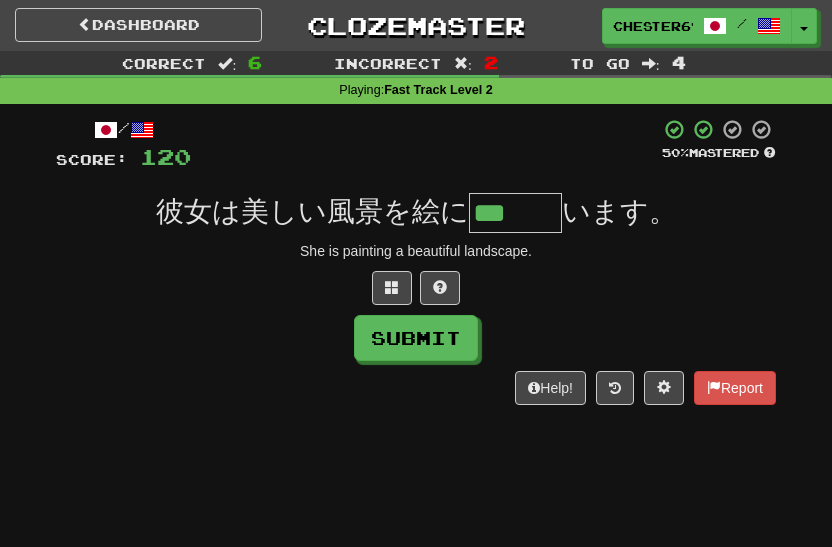 type on "***" 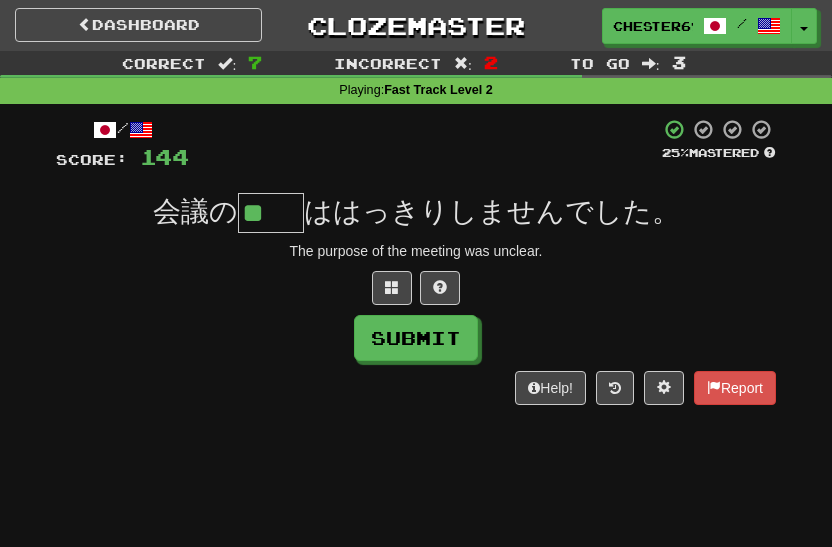 scroll, scrollTop: 0, scrollLeft: 0, axis: both 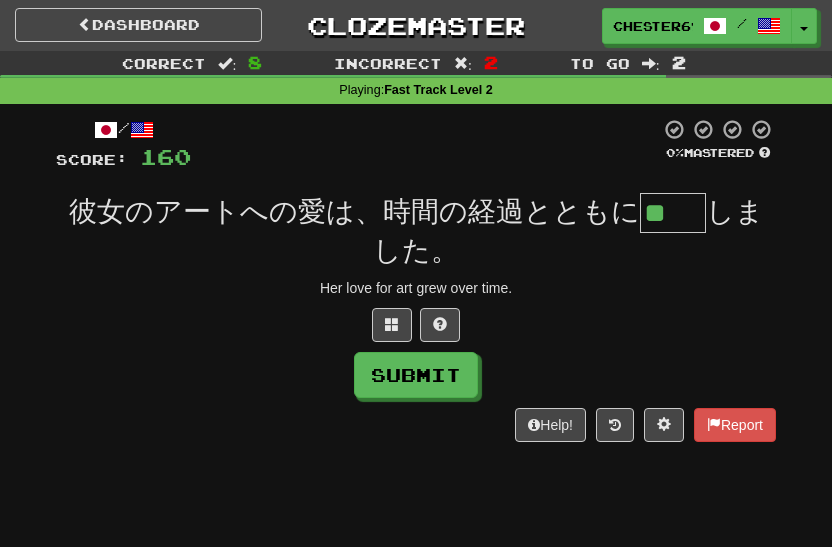 type on "**" 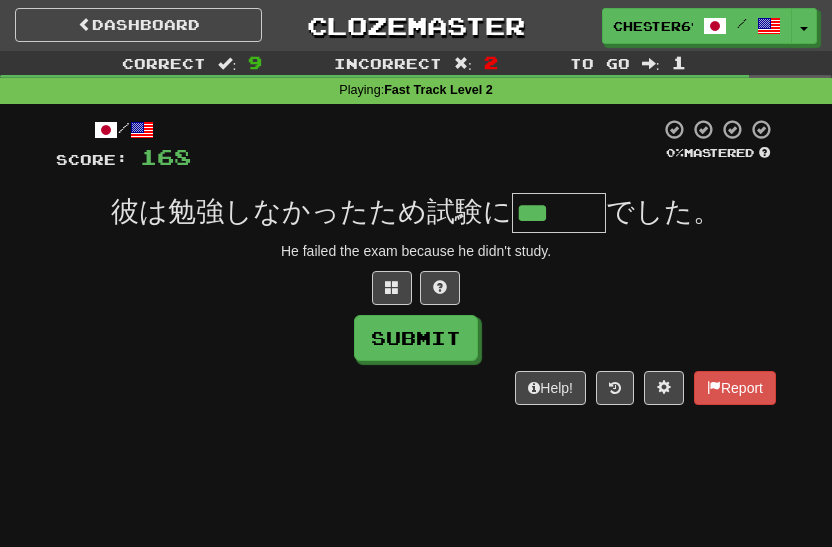 scroll, scrollTop: 0, scrollLeft: 0, axis: both 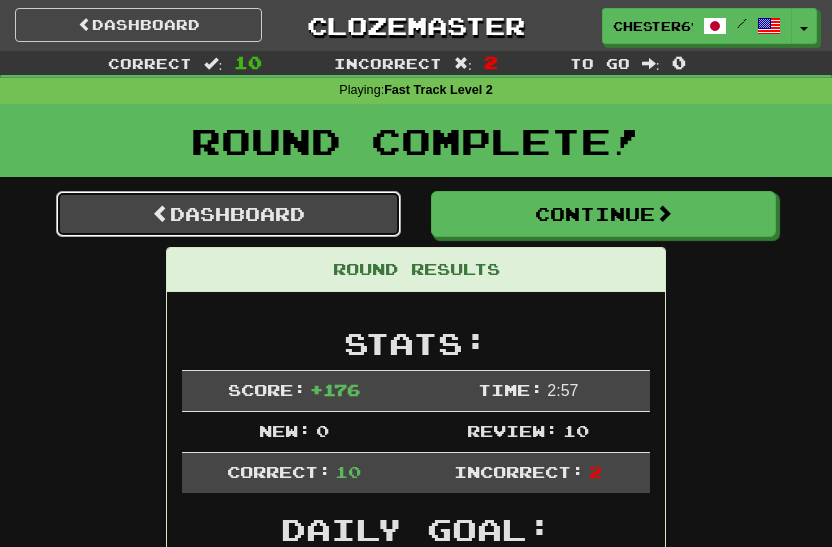 click on "Dashboard" at bounding box center [228, 214] 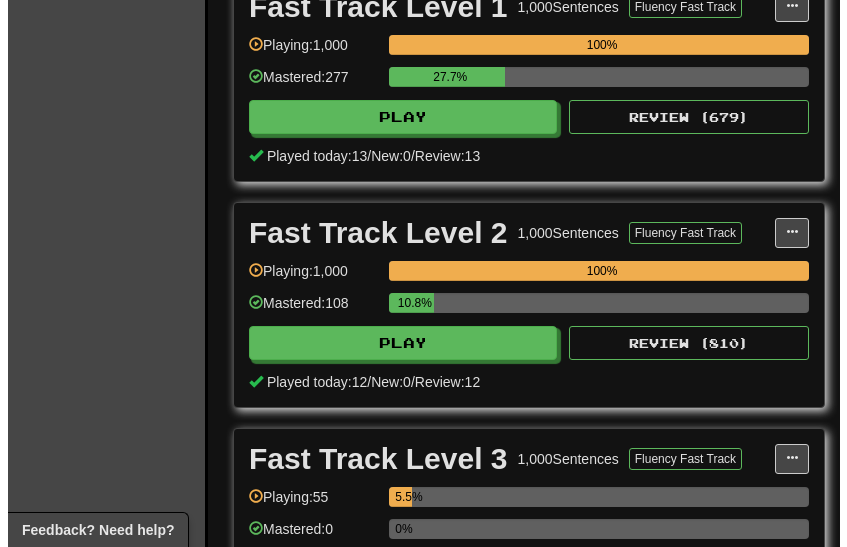 scroll, scrollTop: 700, scrollLeft: 0, axis: vertical 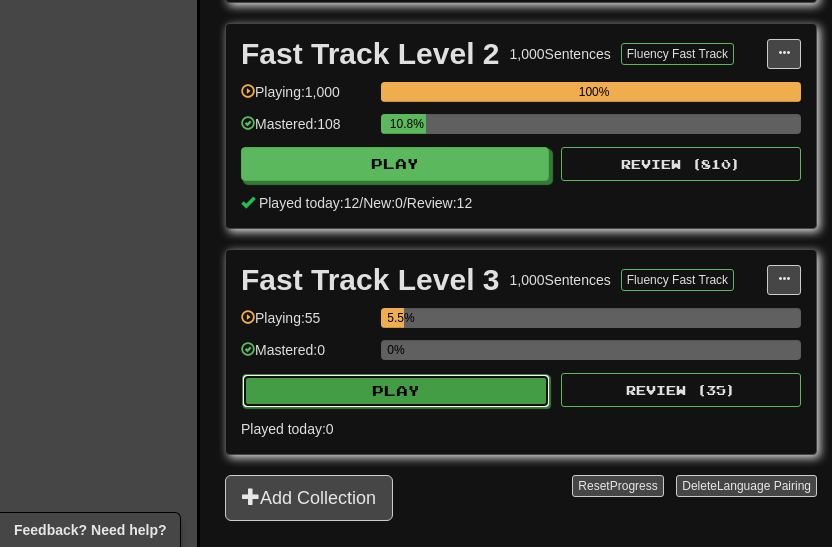 click on "Play" at bounding box center [396, 391] 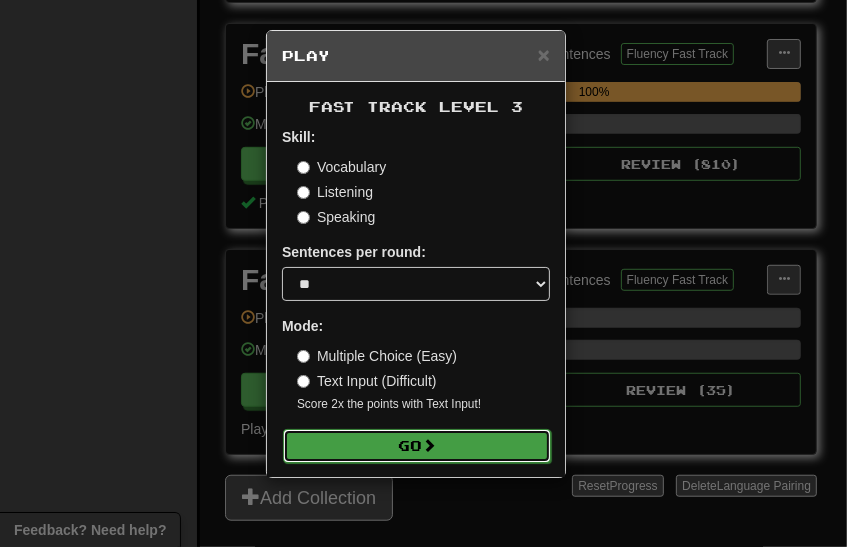 click on "Go" at bounding box center (417, 446) 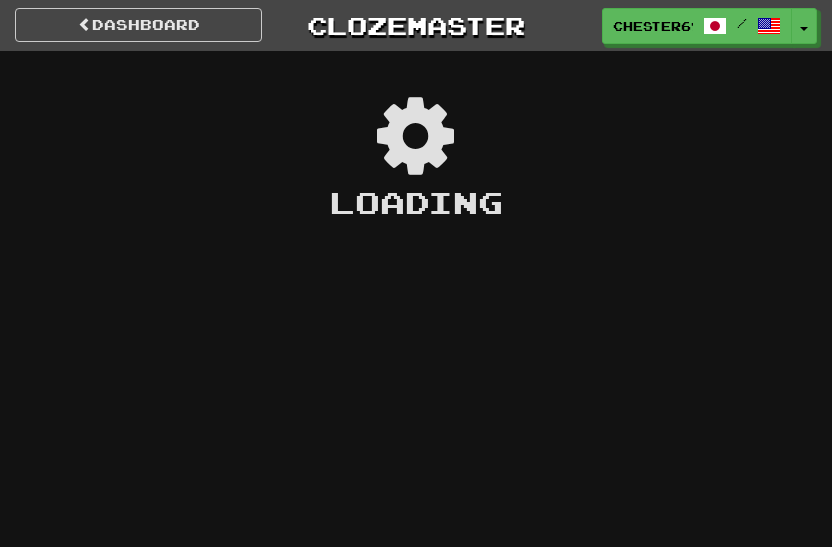 scroll, scrollTop: 0, scrollLeft: 0, axis: both 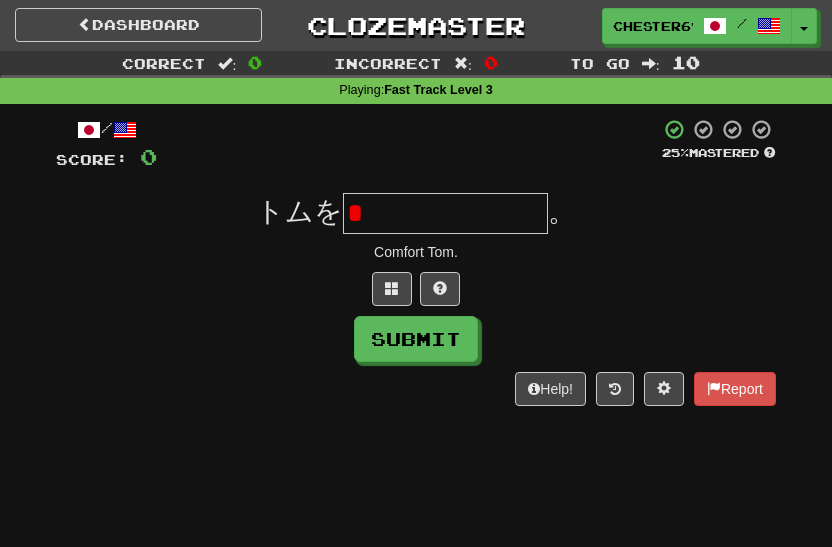 type on "*" 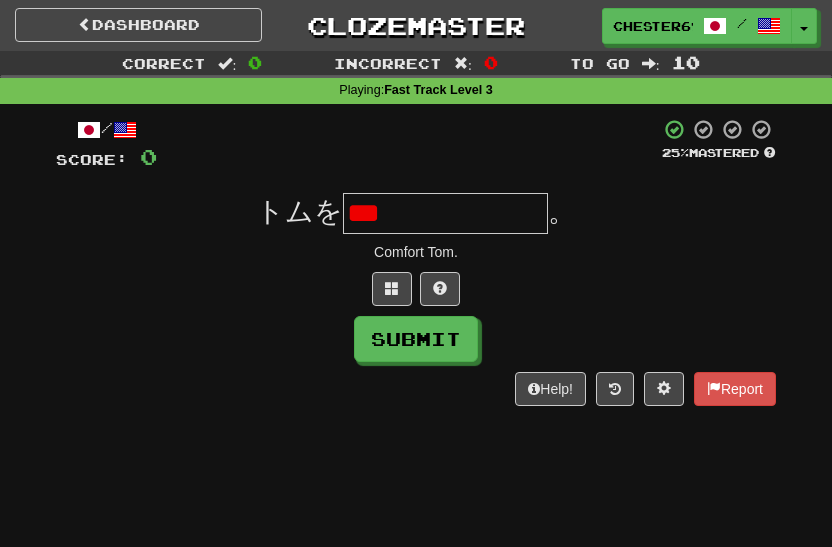 type on "*******" 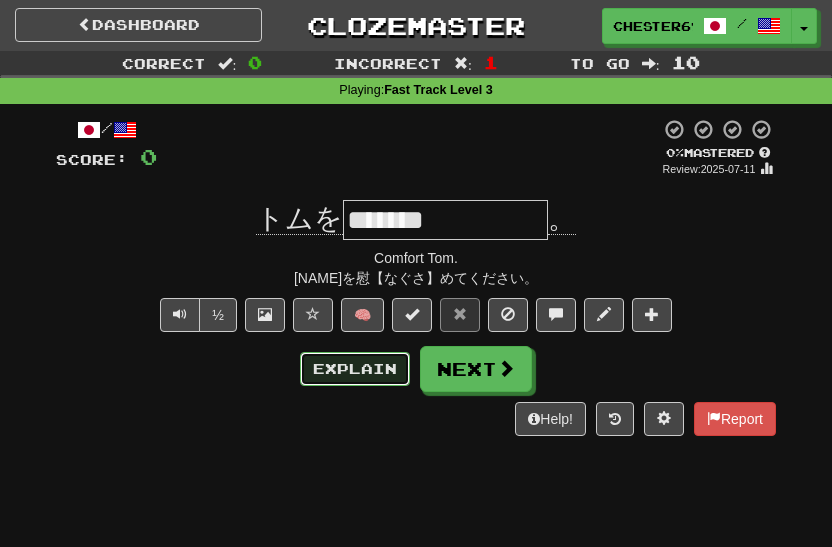 click on "Explain" at bounding box center (355, 369) 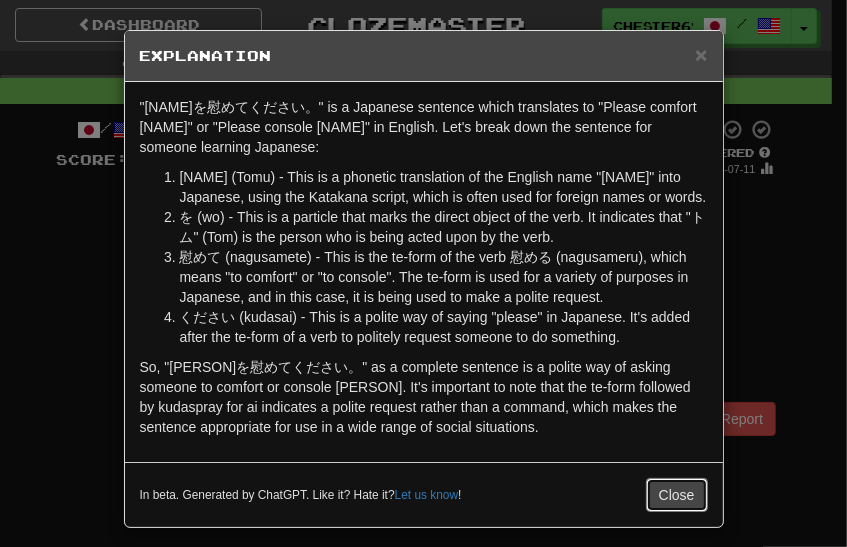 click on "Close" at bounding box center (677, 495) 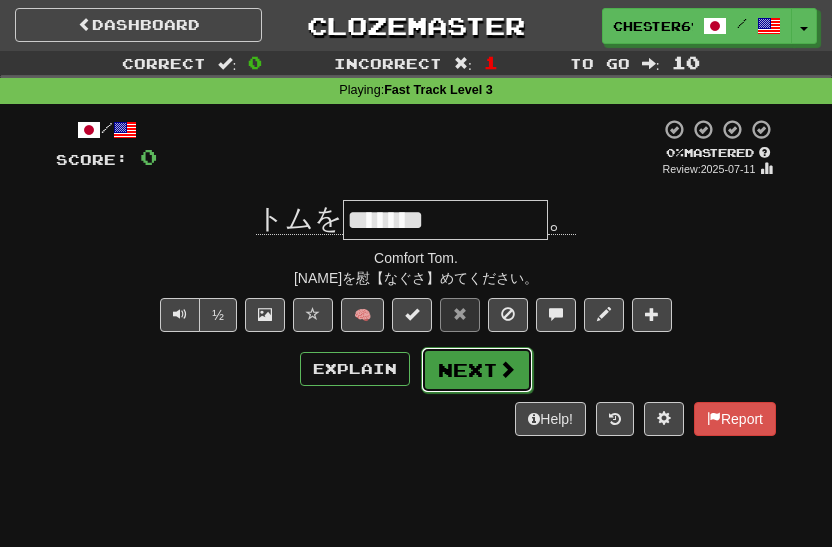 click on "Next" at bounding box center (477, 370) 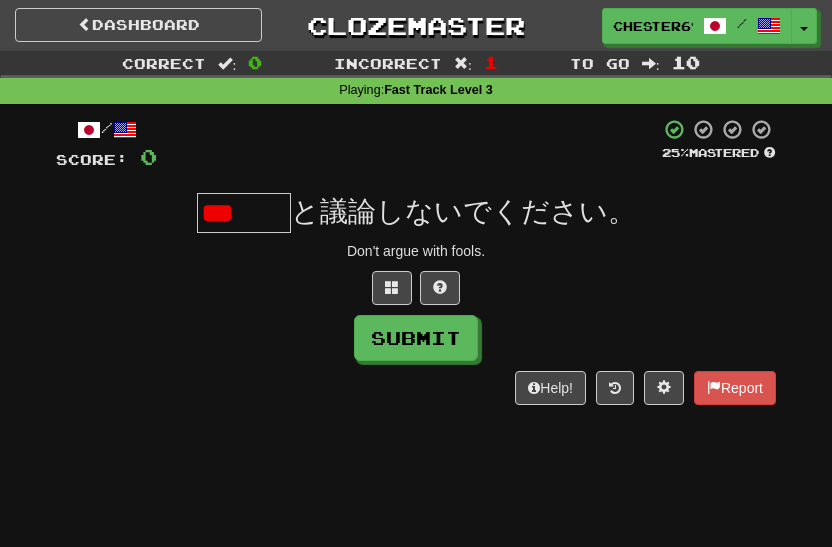 scroll, scrollTop: 0, scrollLeft: 0, axis: both 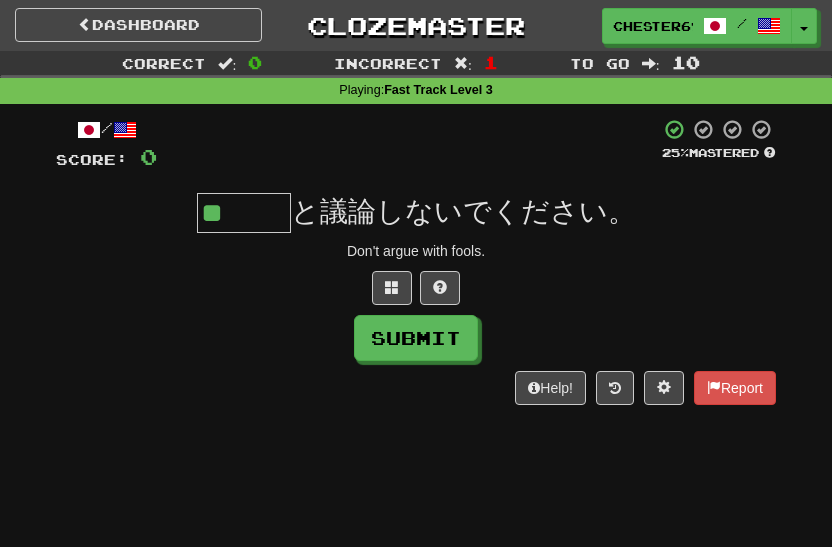type on "*" 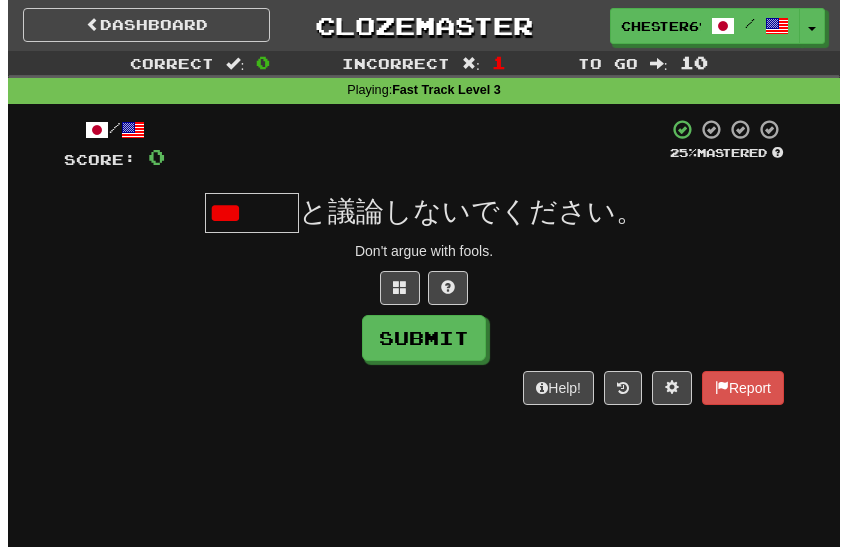 scroll, scrollTop: 0, scrollLeft: 0, axis: both 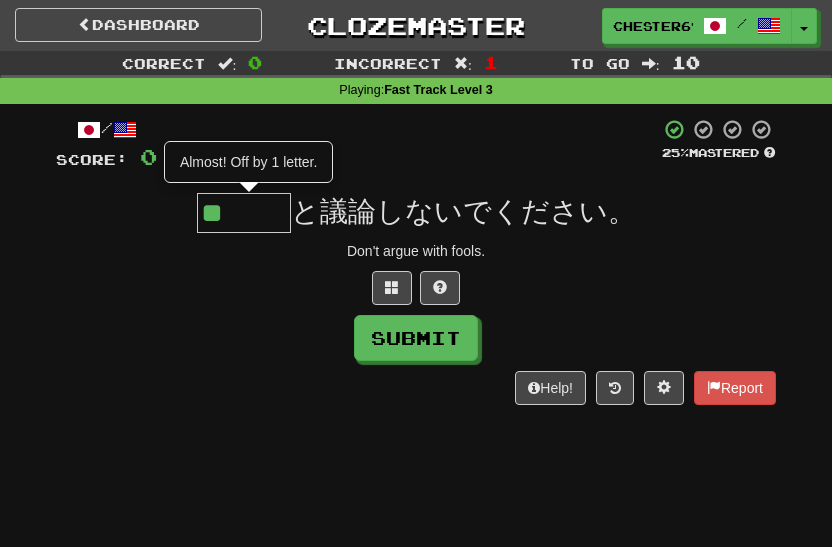 type on "***" 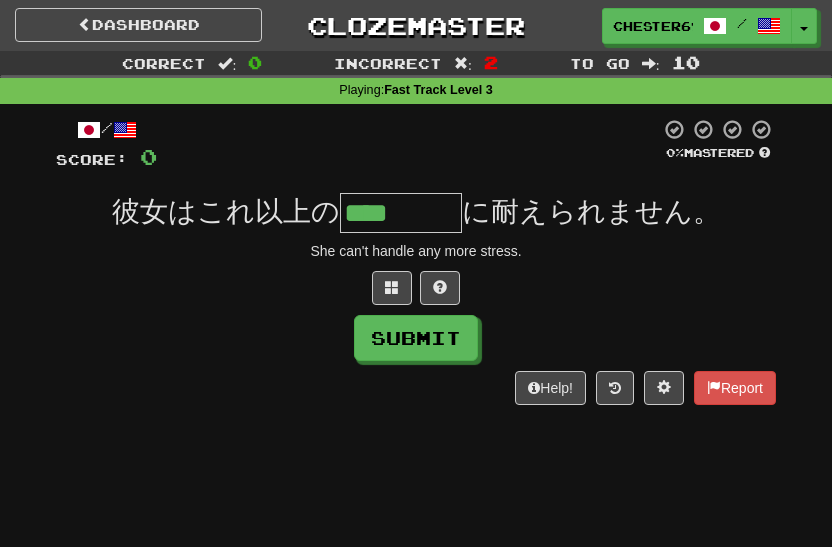 type on "****" 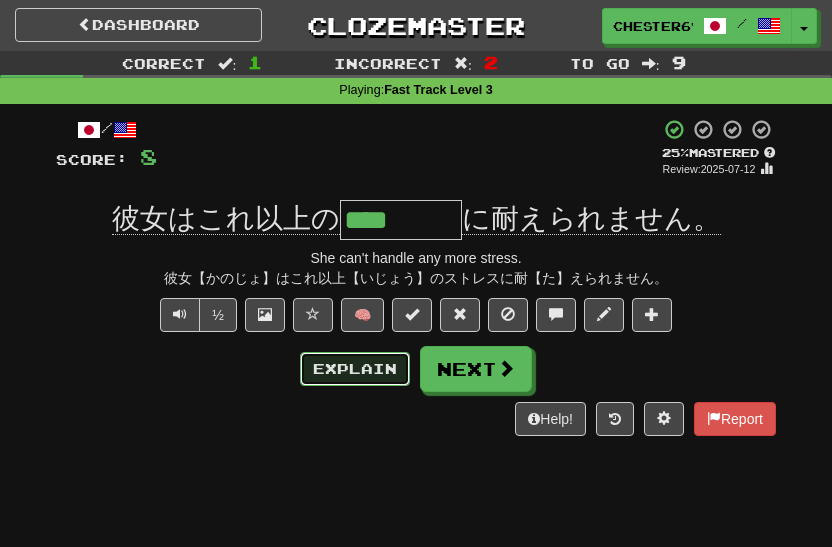 click on "Explain" at bounding box center [355, 369] 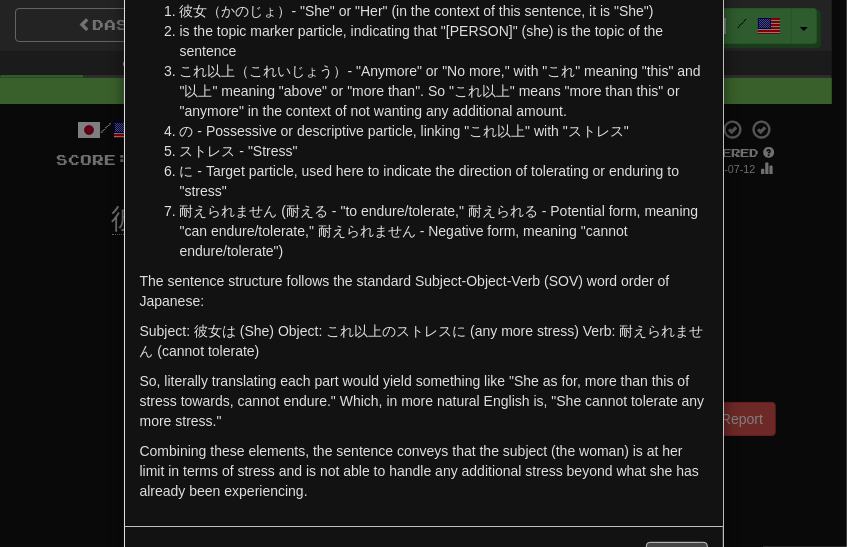 scroll, scrollTop: 200, scrollLeft: 0, axis: vertical 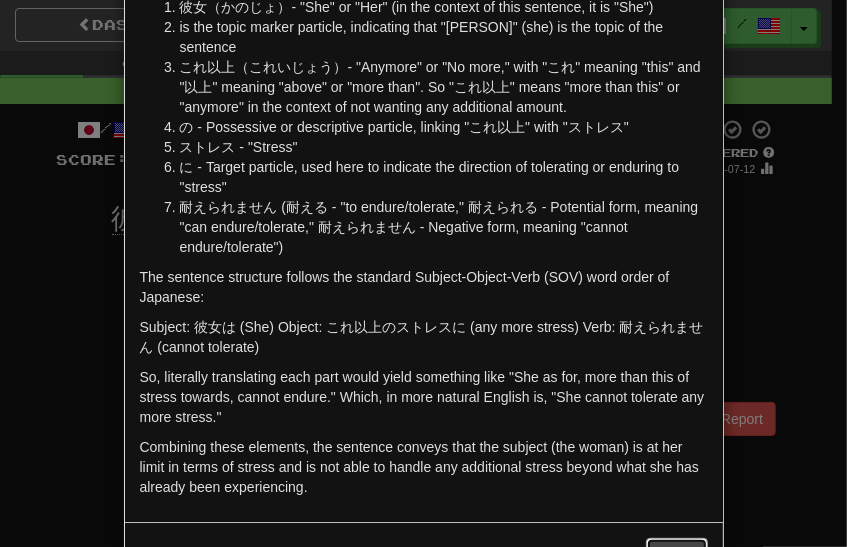 click on "Close" at bounding box center (677, 555) 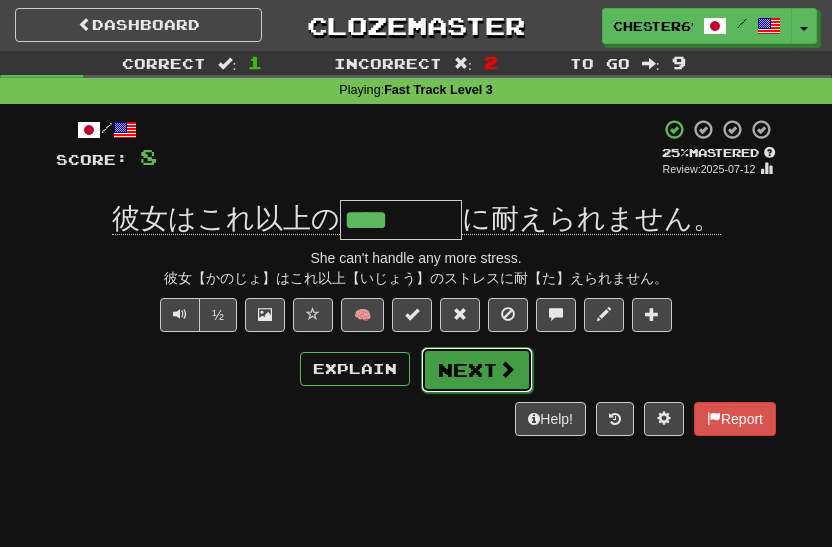 click on "Next" at bounding box center [477, 370] 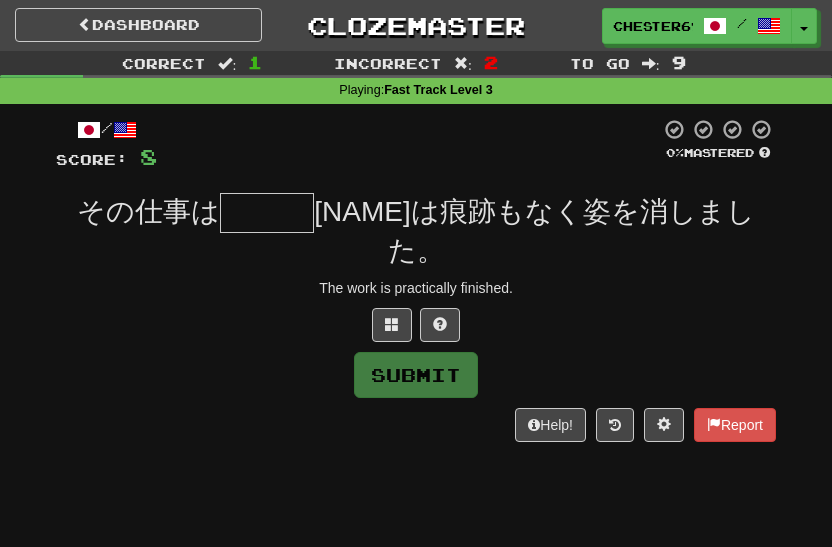 type on "***" 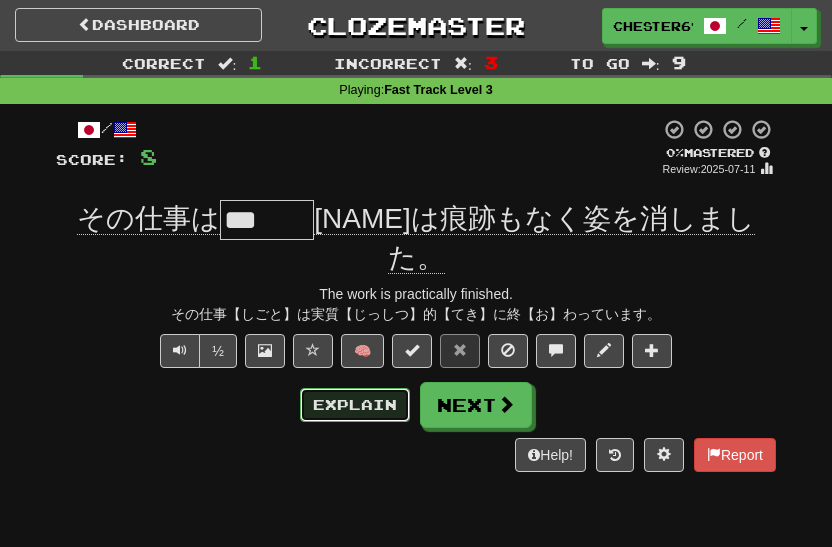 click on "Explain" at bounding box center [355, 405] 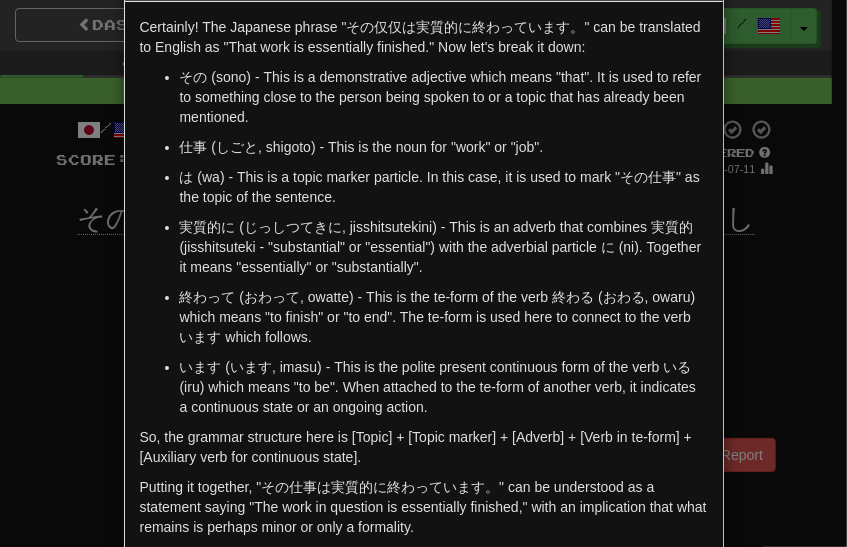 scroll, scrollTop: 189, scrollLeft: 0, axis: vertical 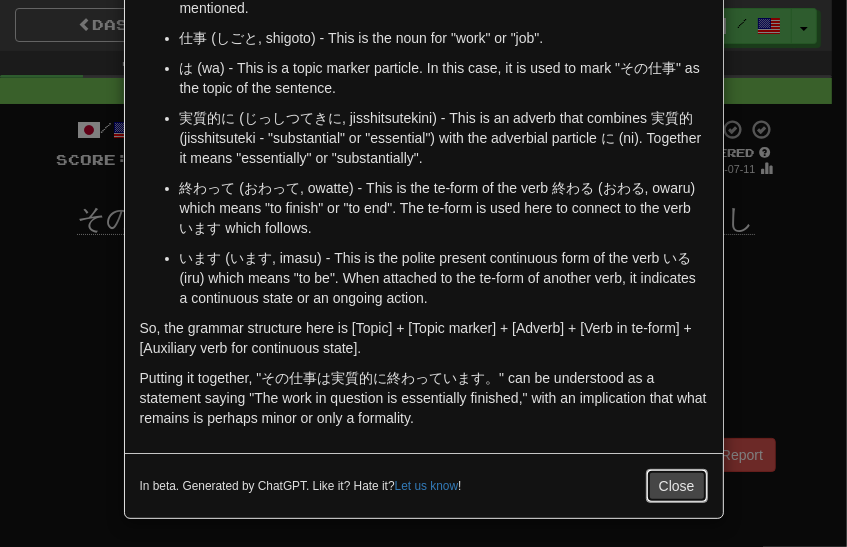 click on "Close" at bounding box center [677, 486] 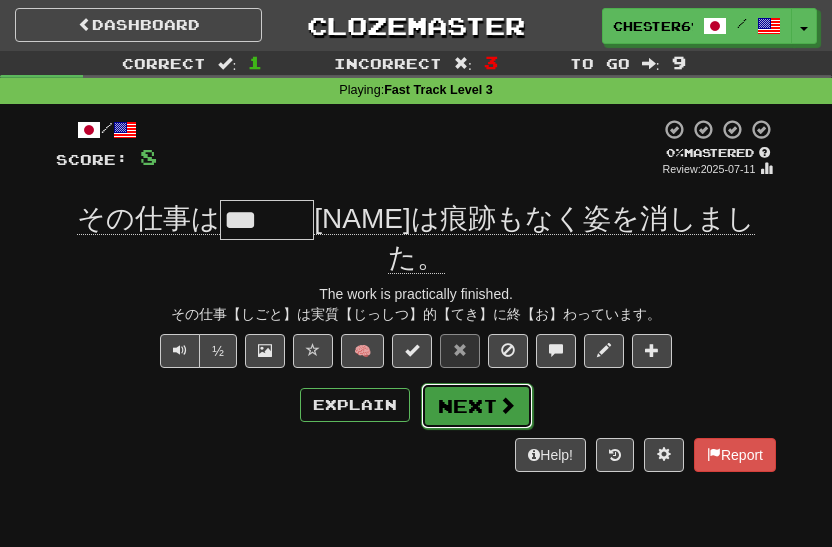 click on "Next" at bounding box center (477, 406) 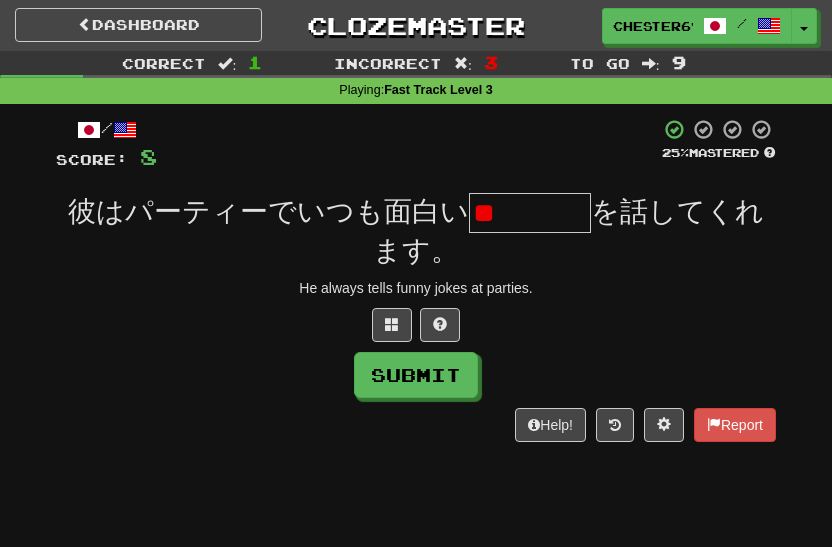 type on "*" 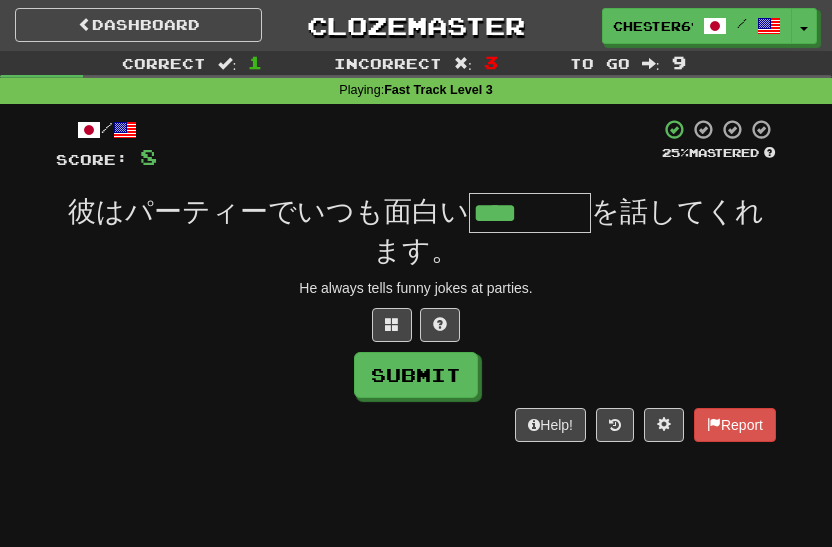 type on "****" 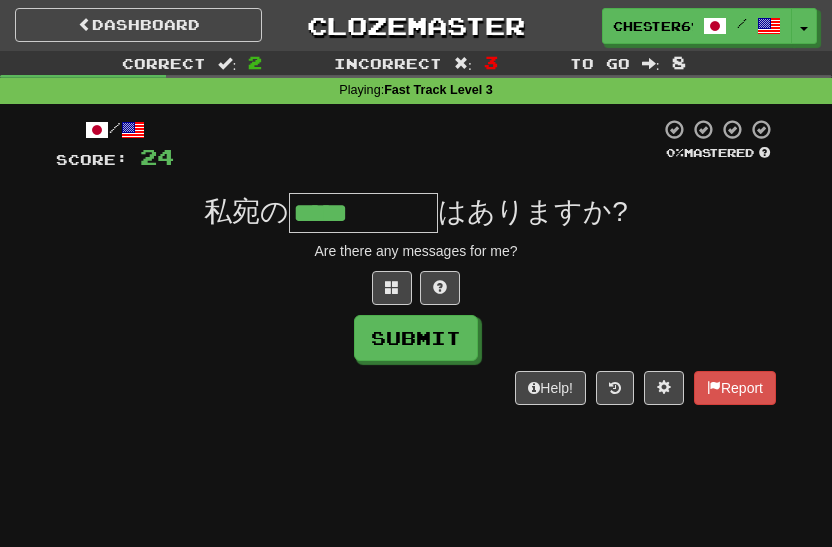 type on "*****" 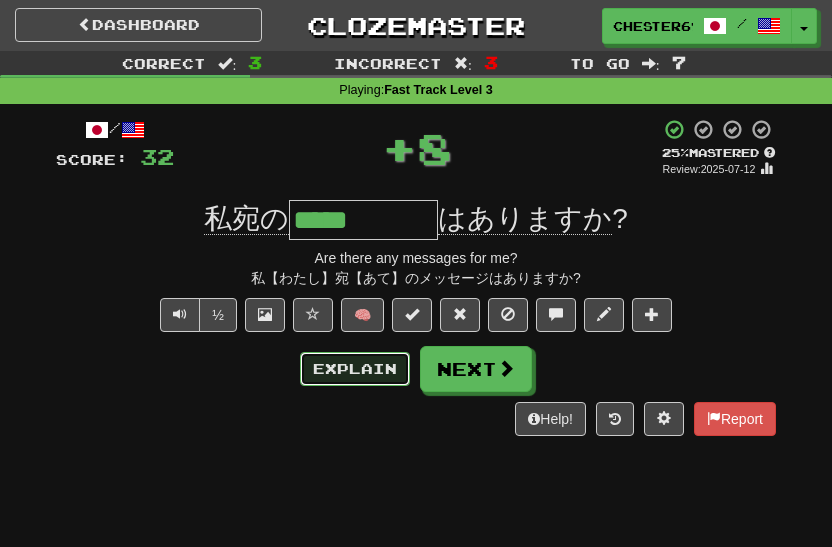 click on "Explain" at bounding box center (355, 369) 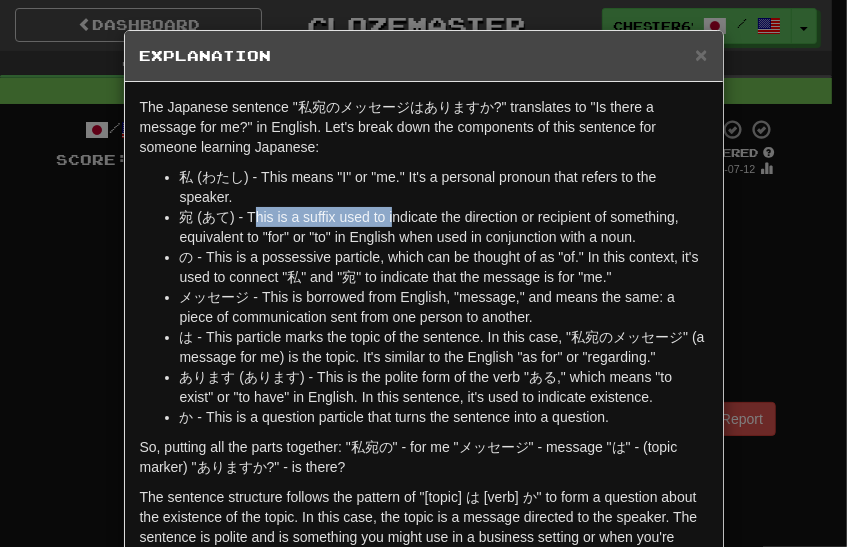 drag, startPoint x: 245, startPoint y: 217, endPoint x: 386, endPoint y: 211, distance: 141.12761 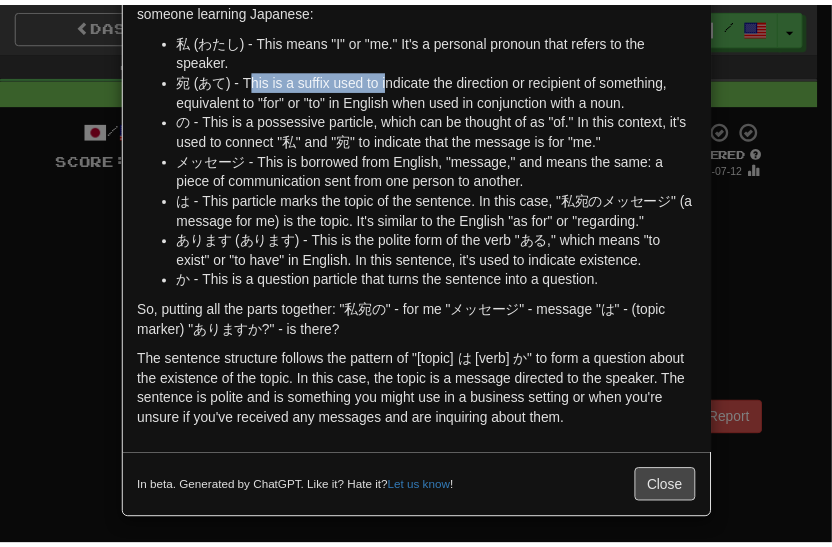 scroll, scrollTop: 140, scrollLeft: 0, axis: vertical 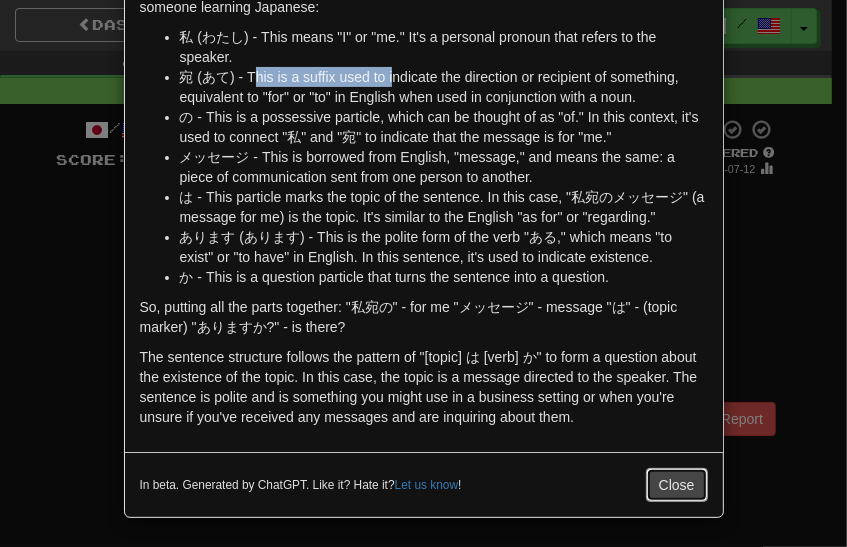 click on "Close" at bounding box center [677, 485] 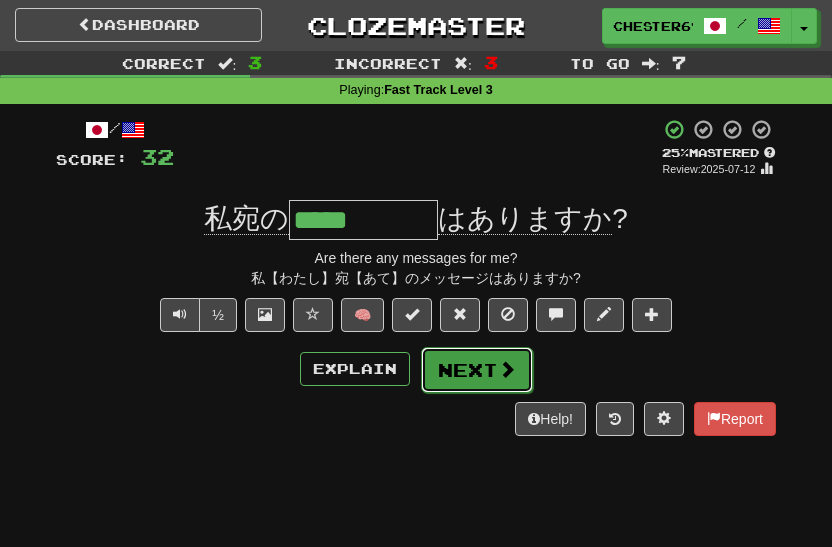 click at bounding box center [507, 369] 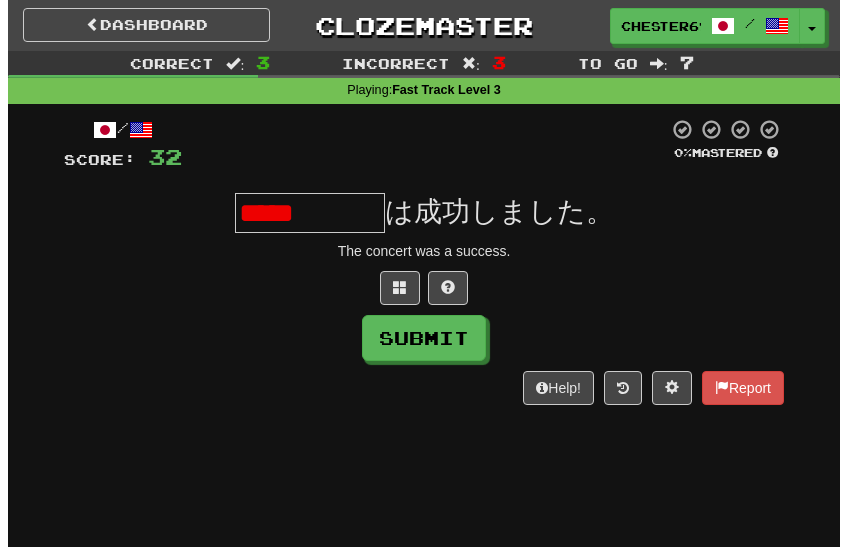 scroll, scrollTop: 0, scrollLeft: 0, axis: both 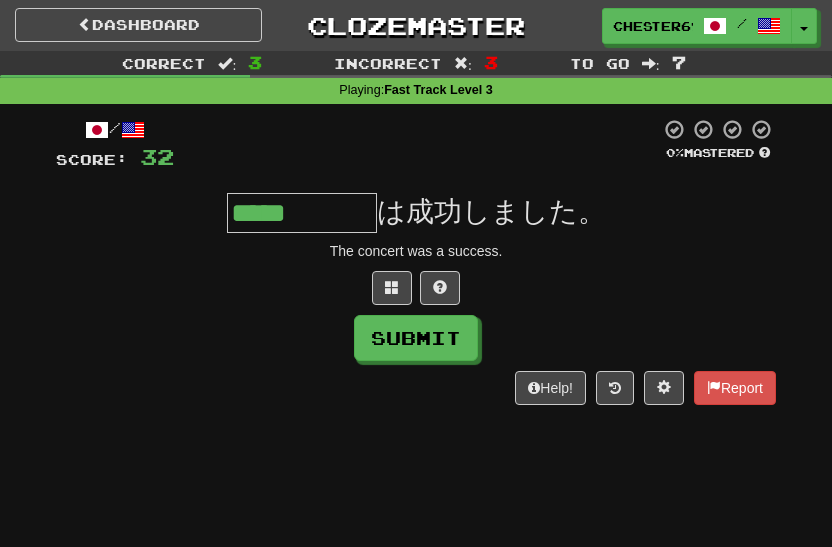 type on "*****" 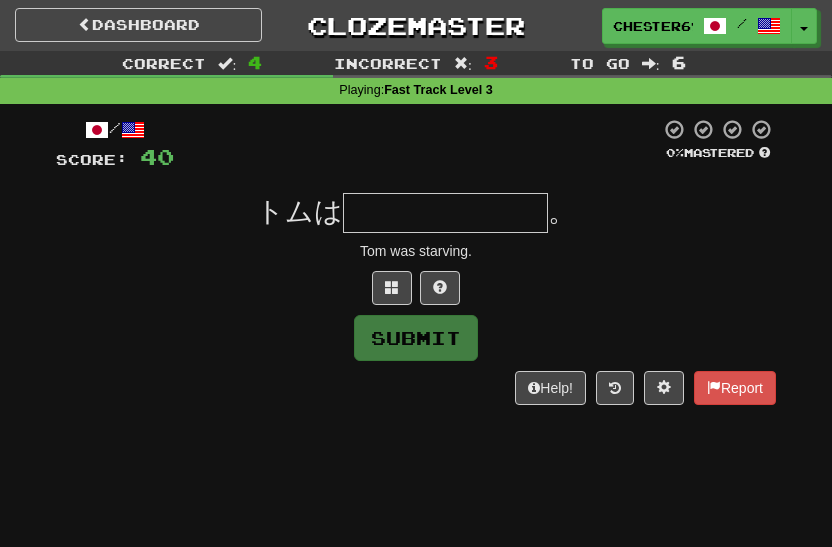 type on "*******" 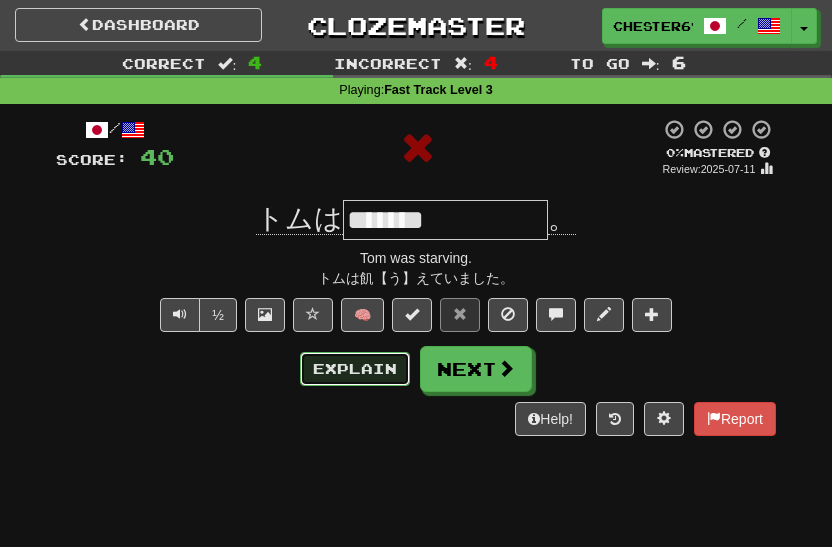 click on "Explain" at bounding box center [355, 369] 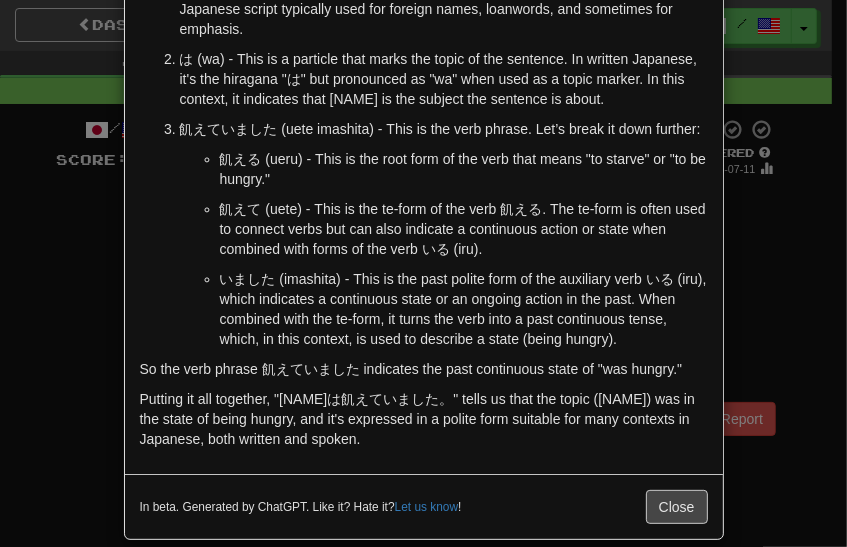 scroll, scrollTop: 189, scrollLeft: 0, axis: vertical 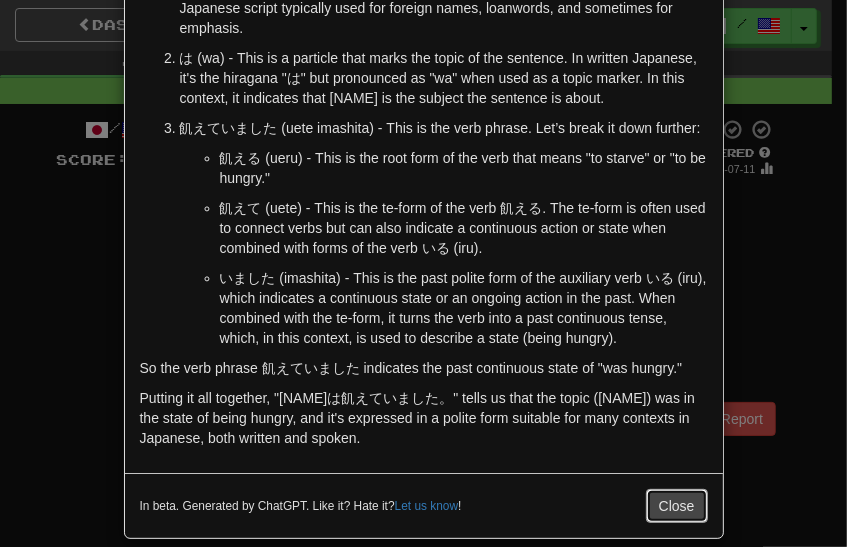 click on "Close" at bounding box center [677, 506] 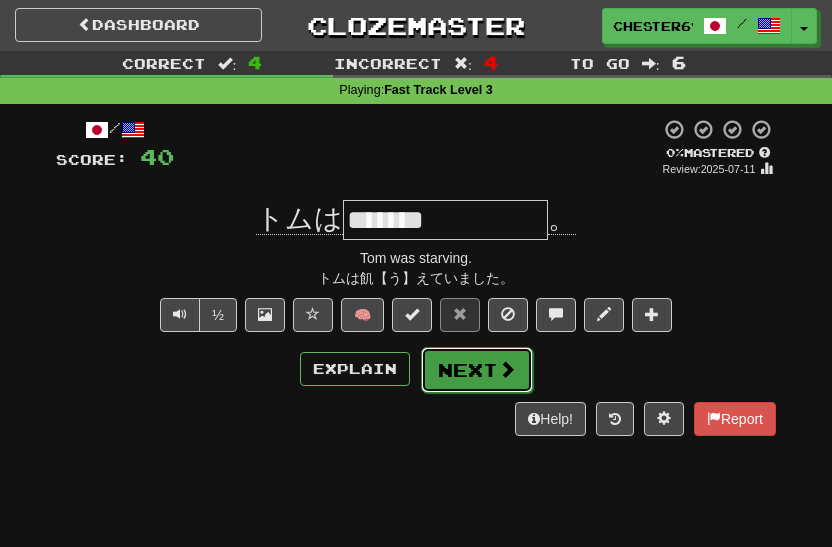 click on "Next" at bounding box center [477, 370] 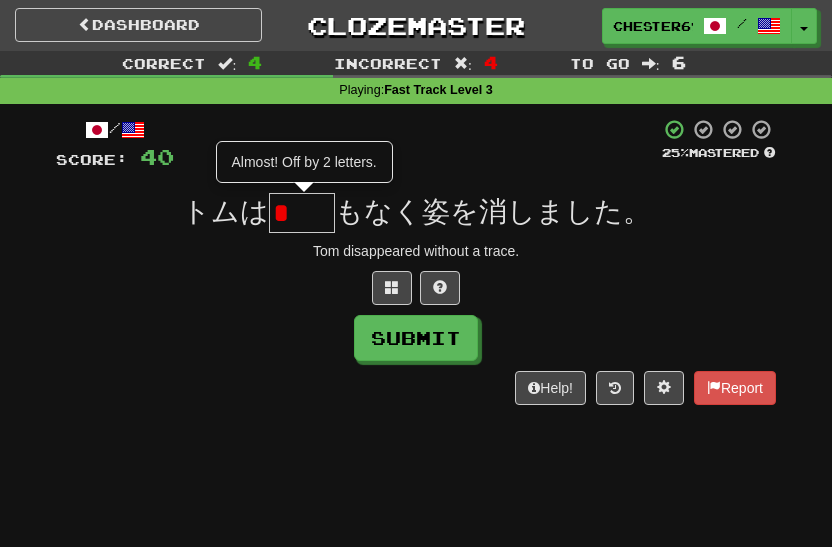 type on "**" 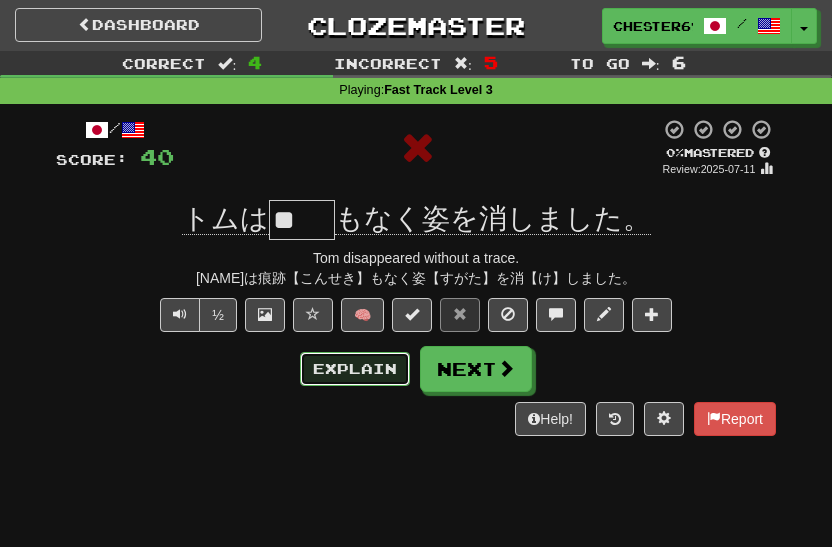 click on "Explain" at bounding box center [355, 369] 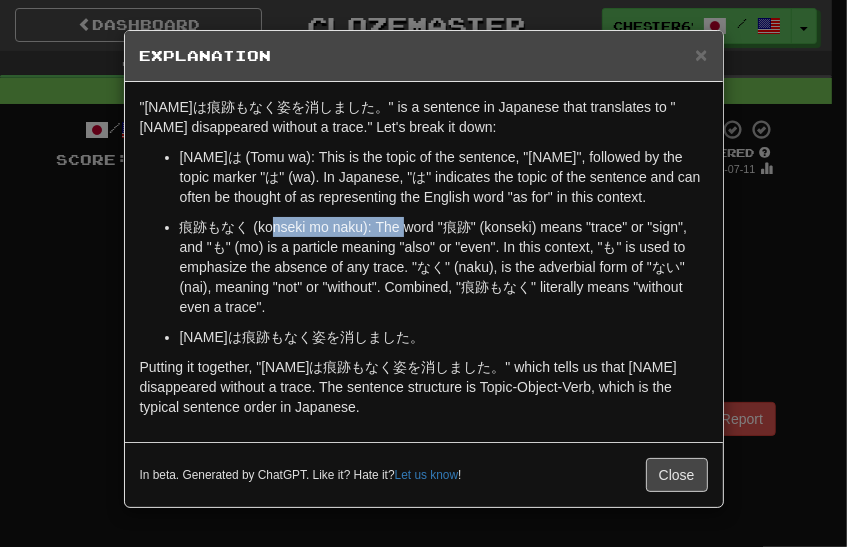 drag, startPoint x: 266, startPoint y: 225, endPoint x: 400, endPoint y: 225, distance: 134 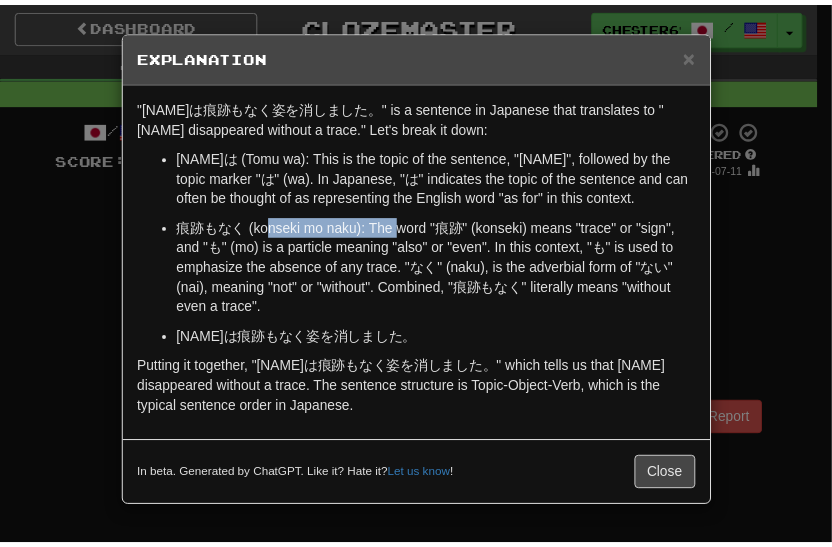 scroll, scrollTop: 89, scrollLeft: 0, axis: vertical 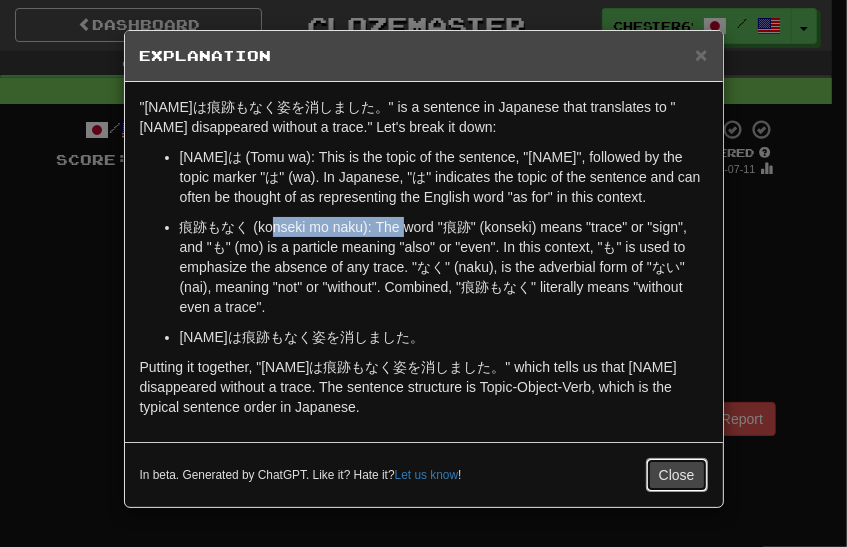 click on "Close" at bounding box center (677, 475) 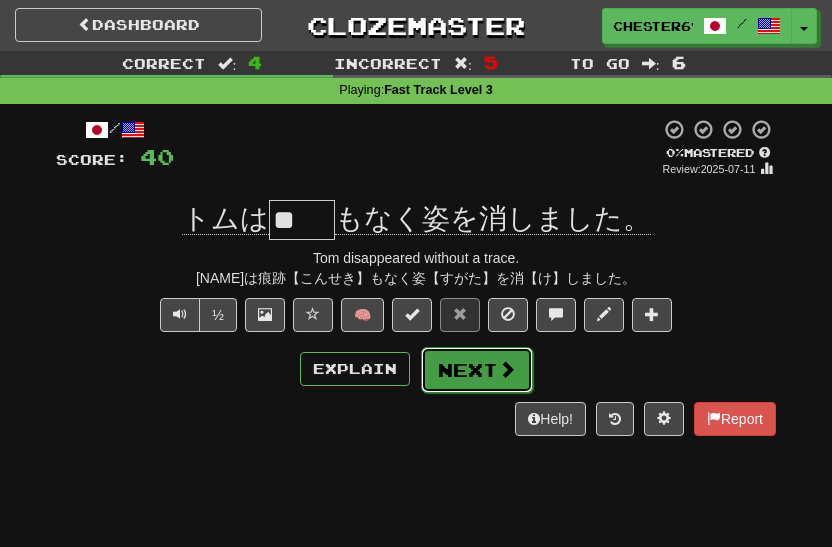 click on "Next" at bounding box center (477, 370) 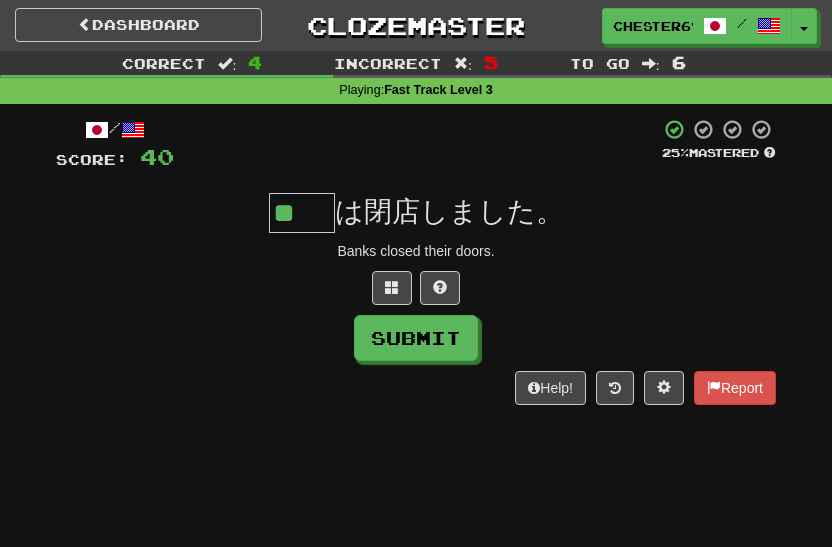 scroll, scrollTop: 0, scrollLeft: 0, axis: both 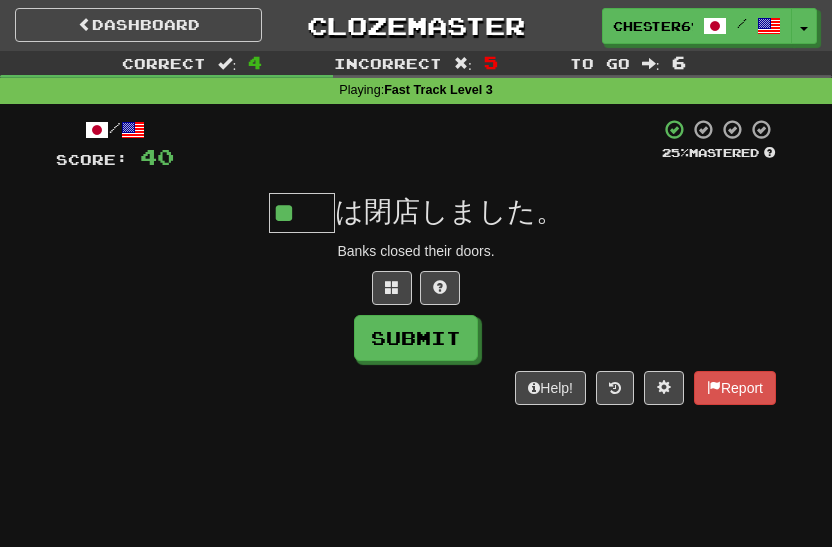 type on "**" 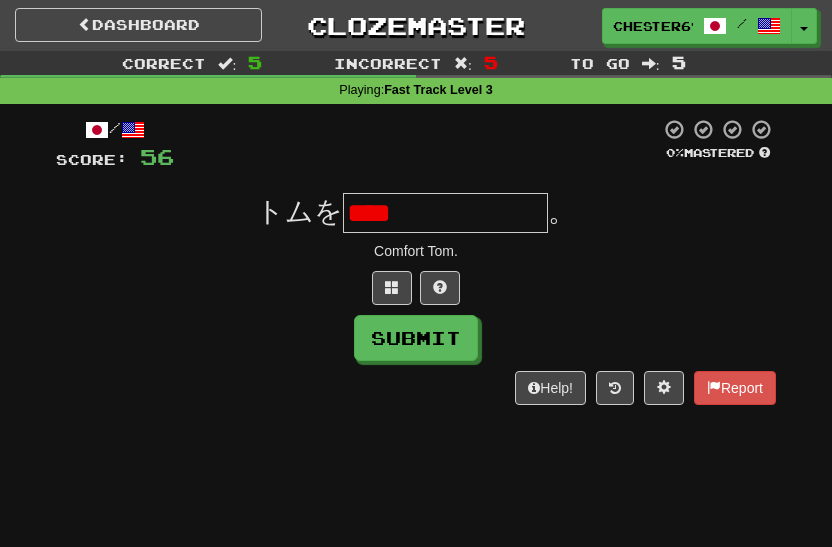 type on "*******" 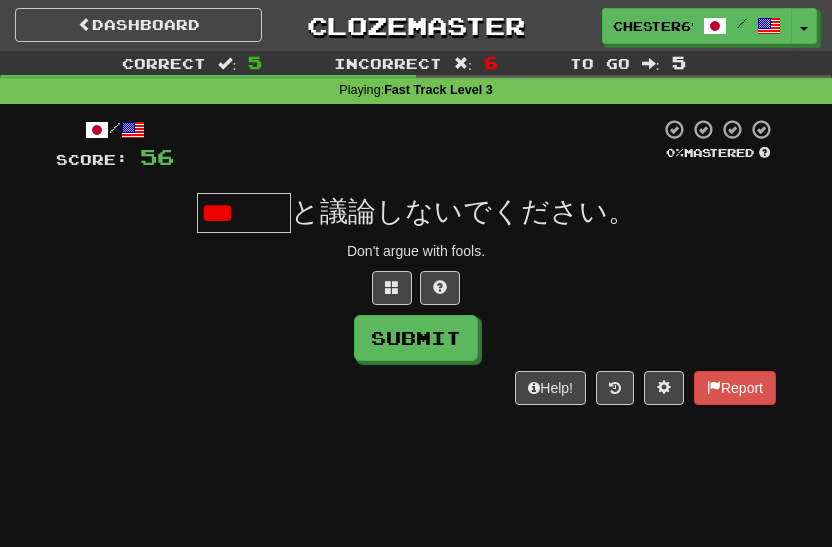 scroll, scrollTop: 0, scrollLeft: 0, axis: both 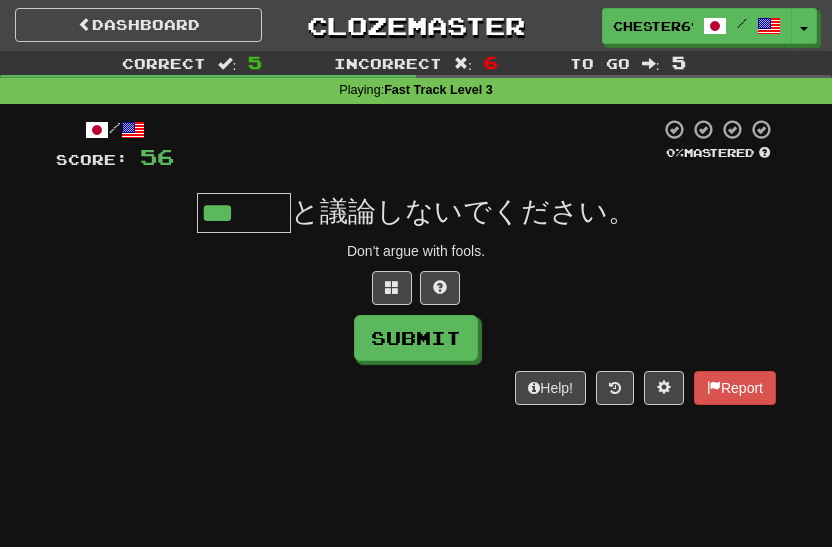 type on "***" 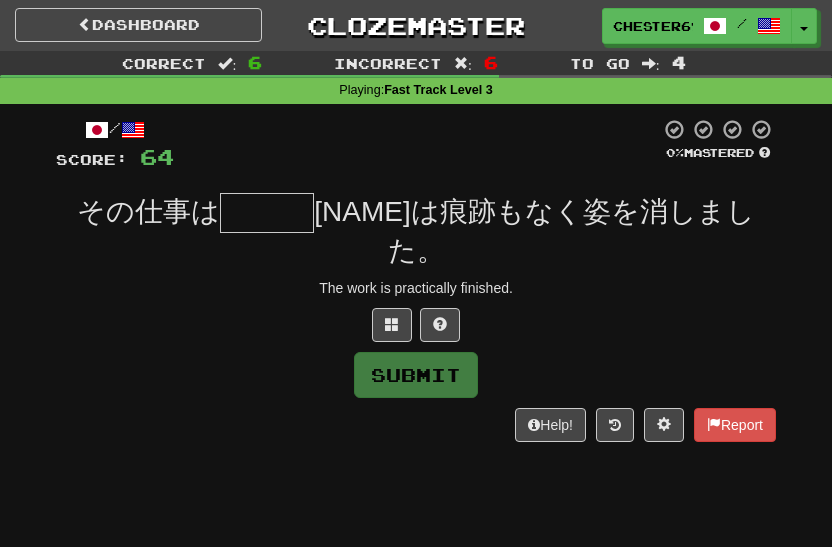 type on "***" 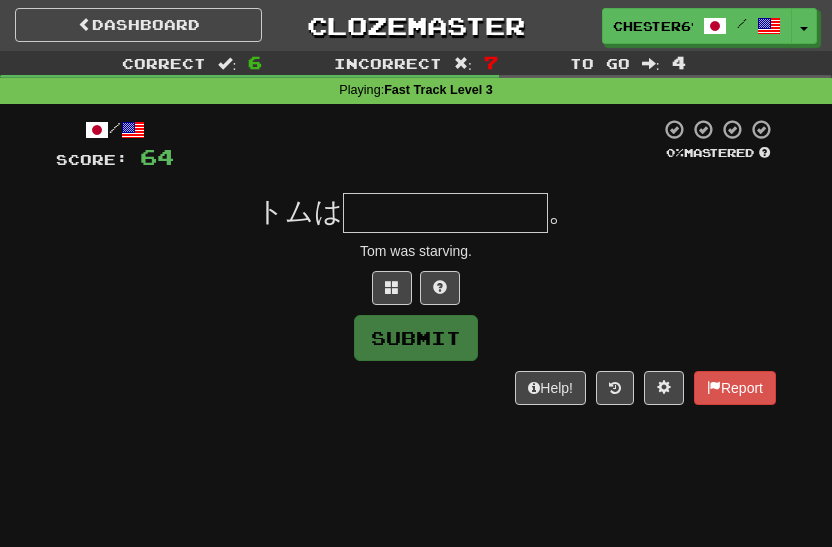 type on "*******" 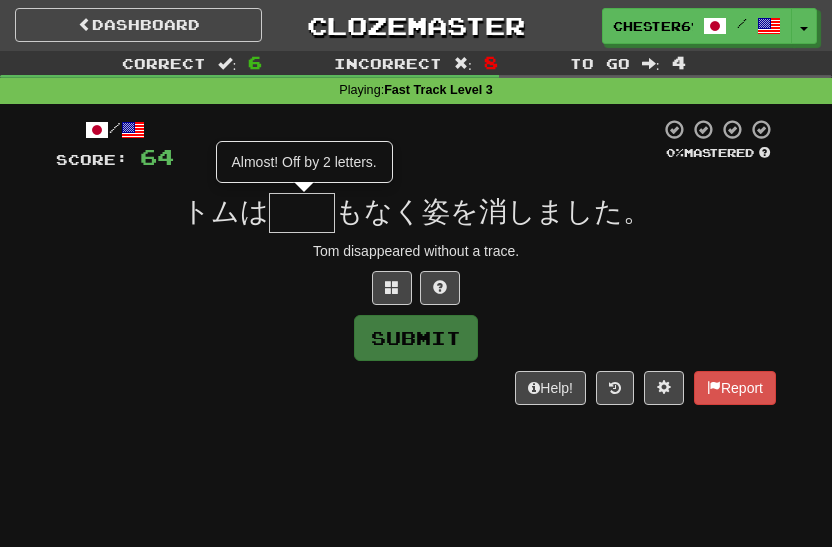 type on "**" 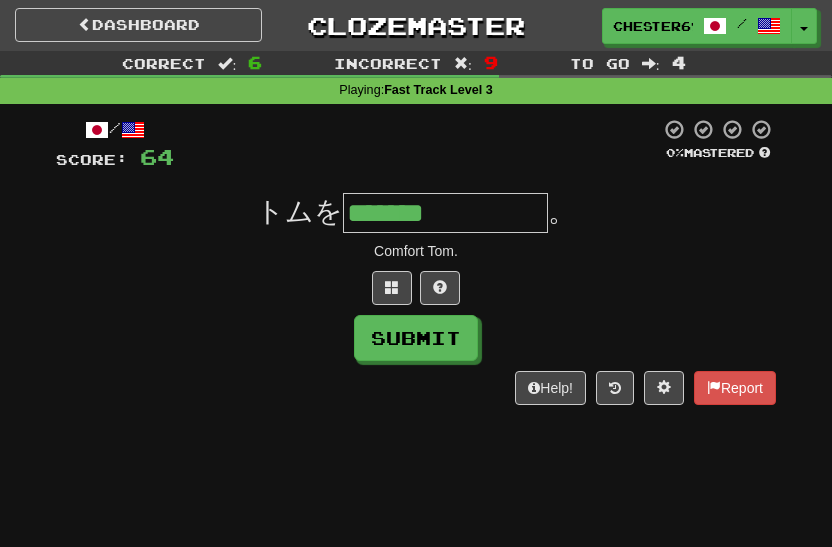 type on "*******" 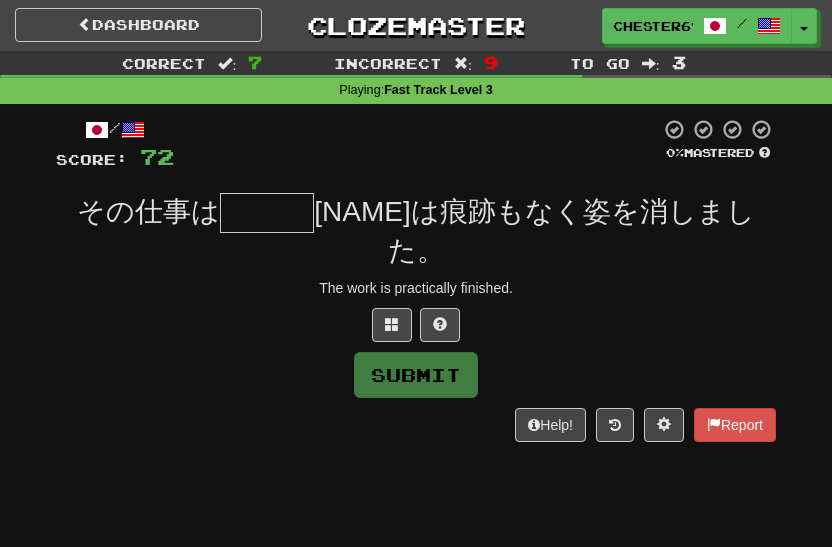 type on "***" 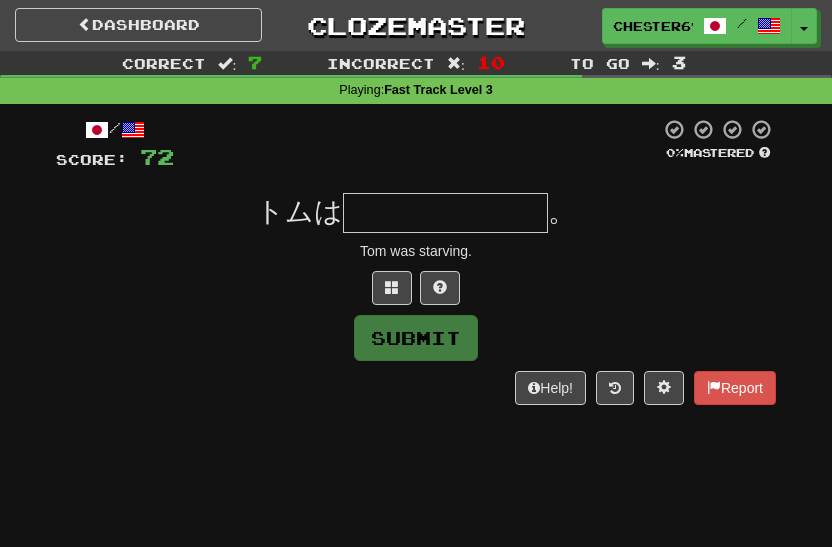 type on "*******" 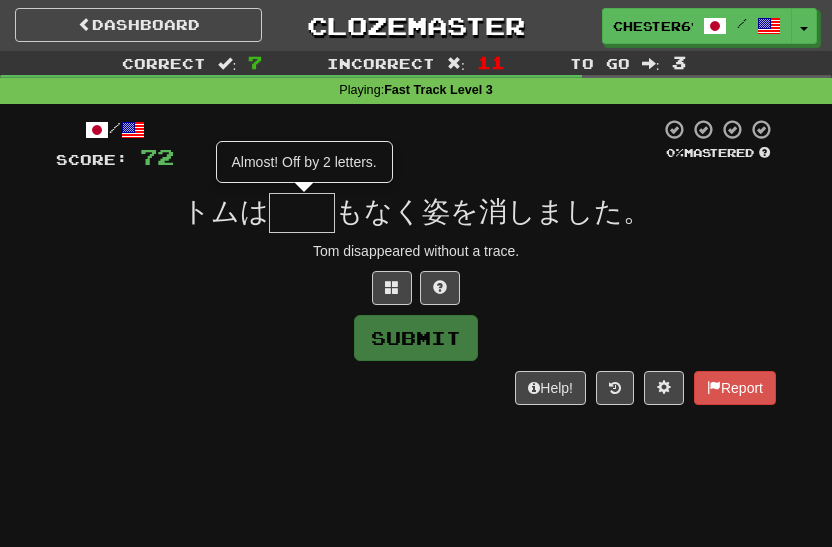 type on "**" 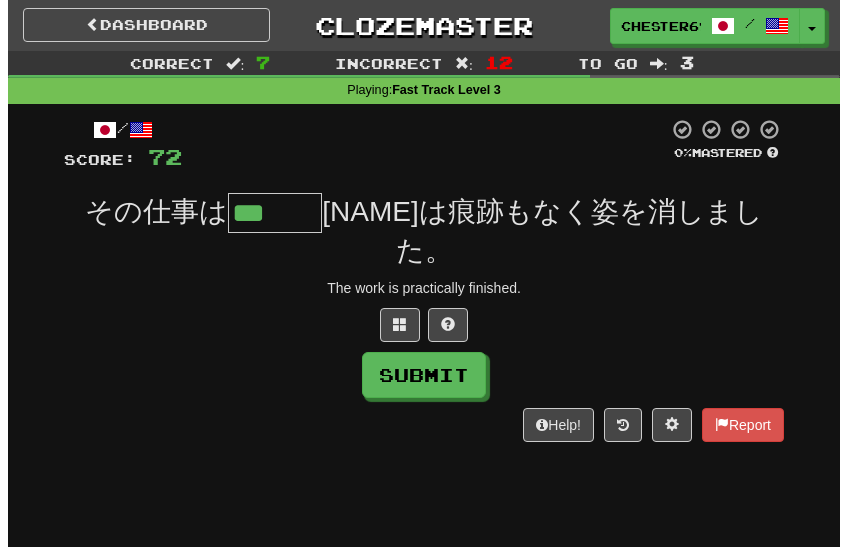 scroll, scrollTop: 0, scrollLeft: 0, axis: both 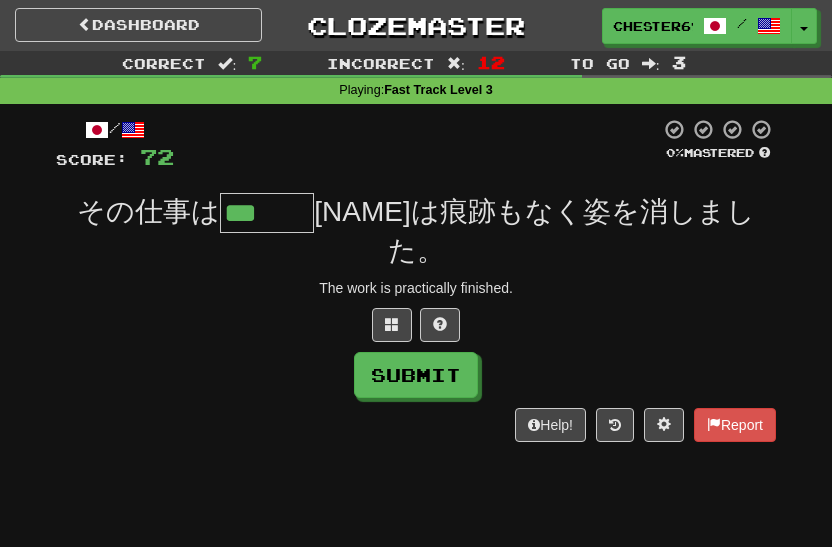 type on "***" 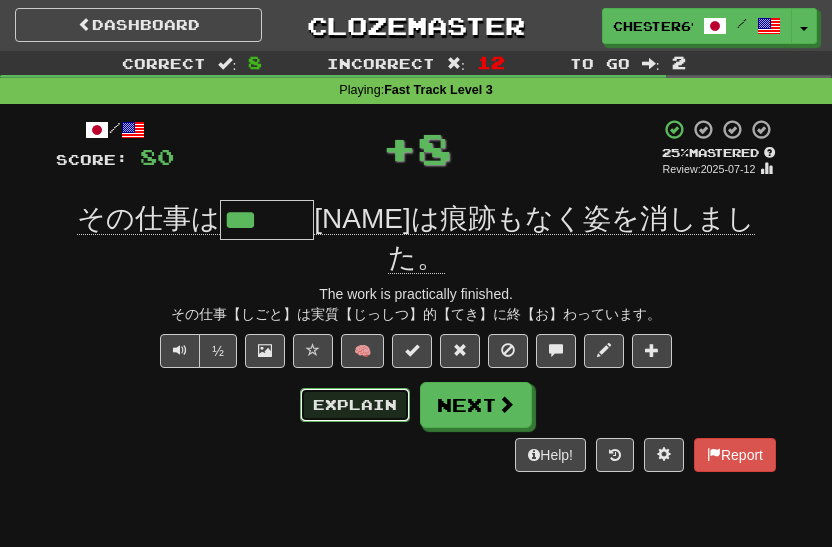 click on "Explain" at bounding box center (355, 405) 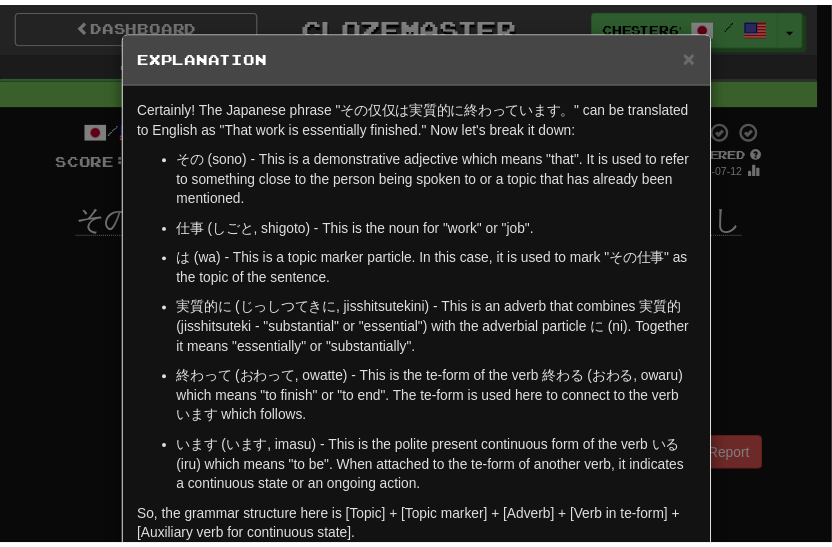 scroll, scrollTop: 189, scrollLeft: 0, axis: vertical 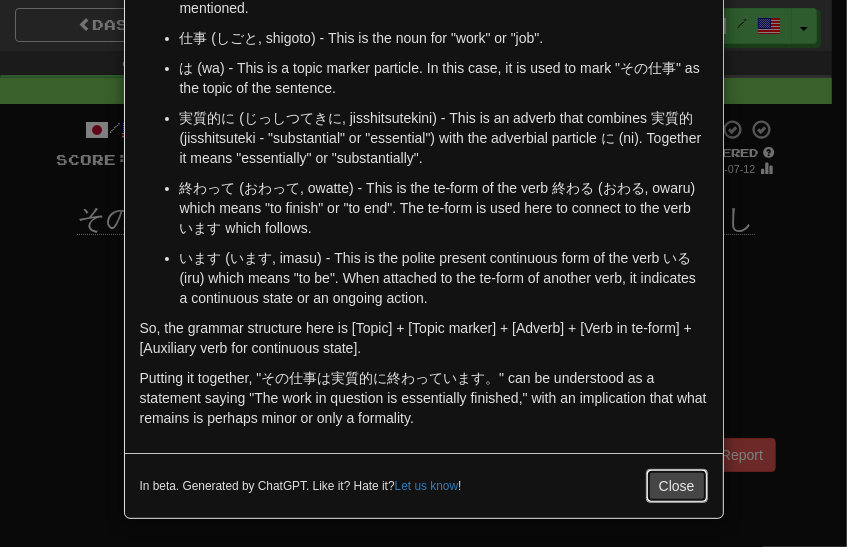 click on "Close" at bounding box center (677, 486) 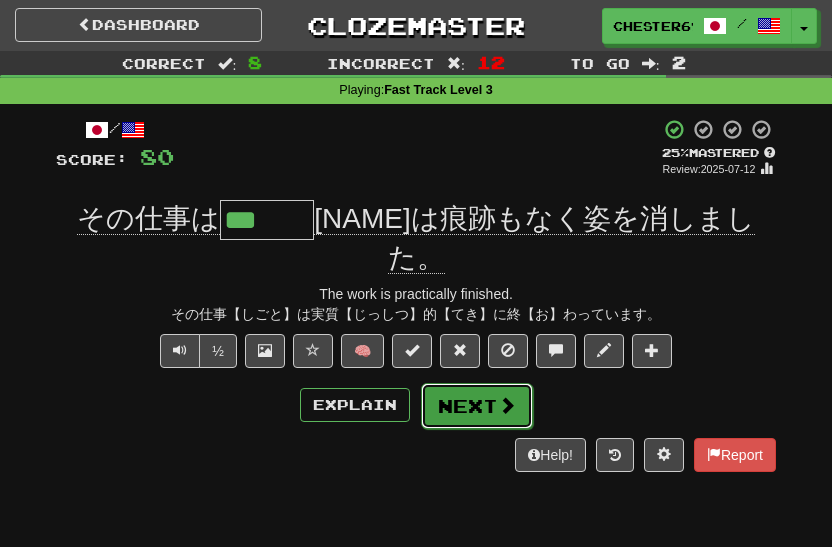 click at bounding box center [507, 405] 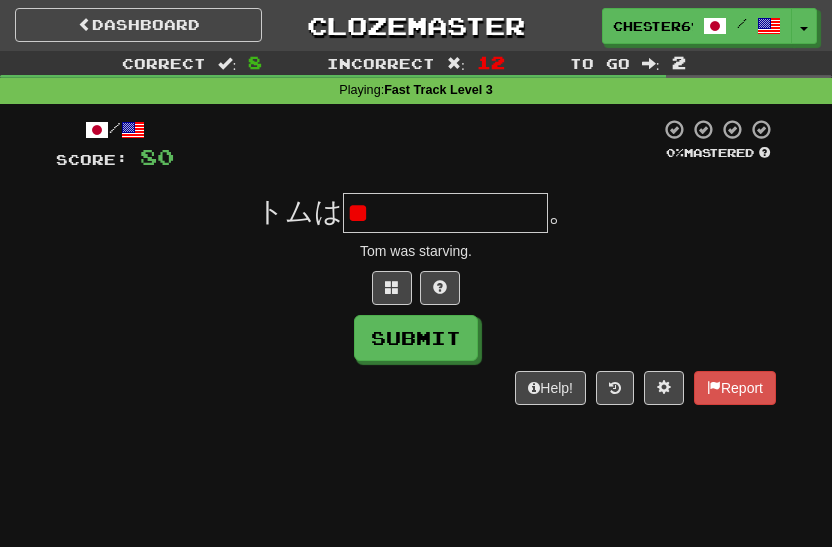 type on "*" 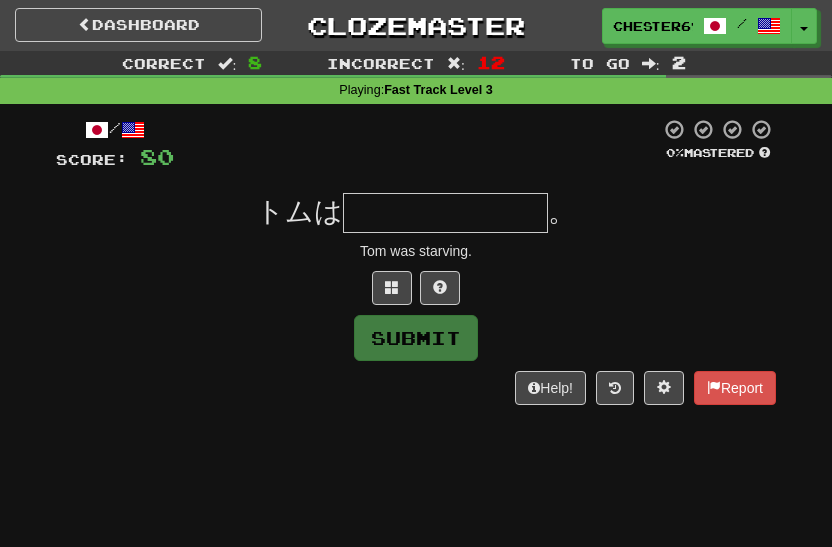 type on "*******" 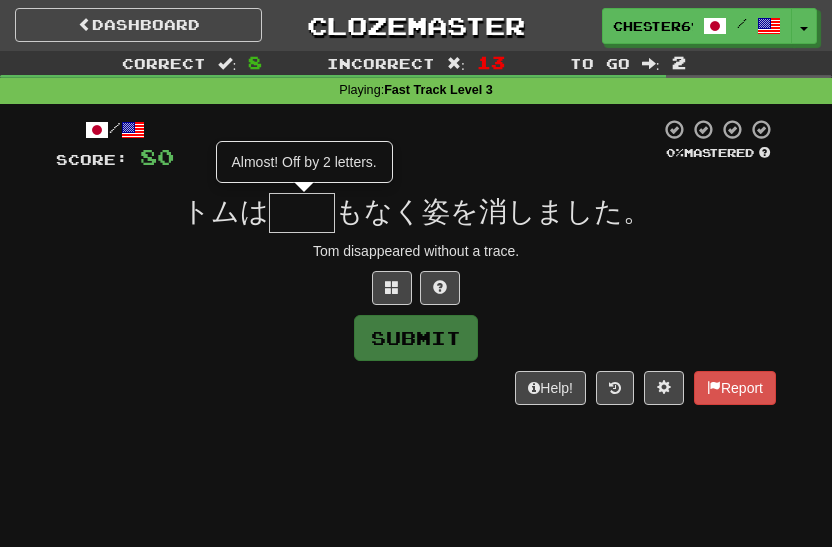 type on "**" 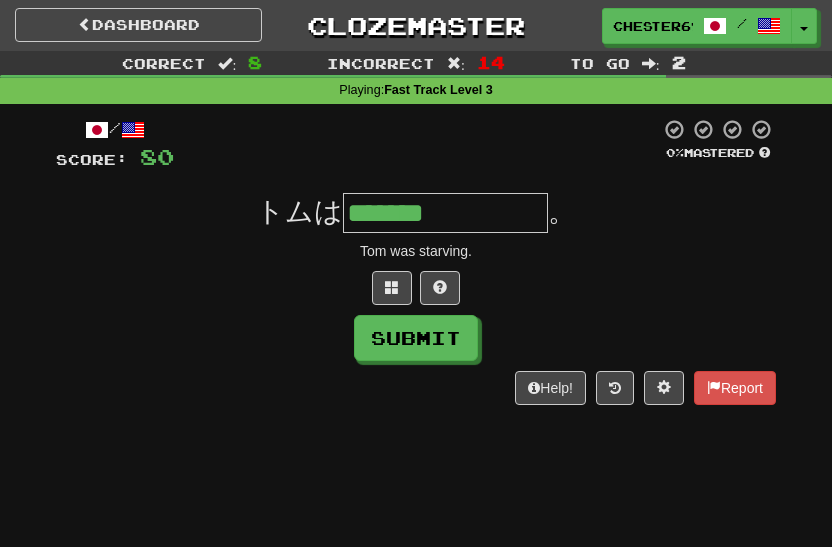 type on "*******" 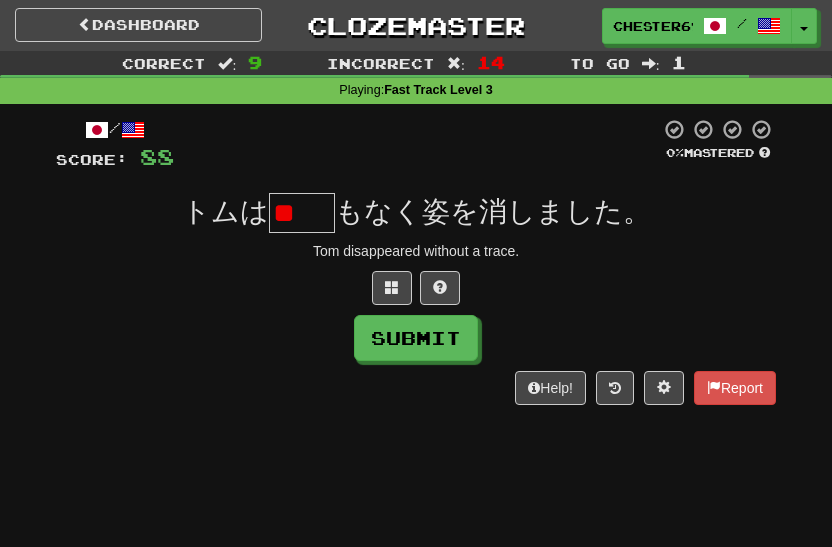 scroll, scrollTop: 0, scrollLeft: 0, axis: both 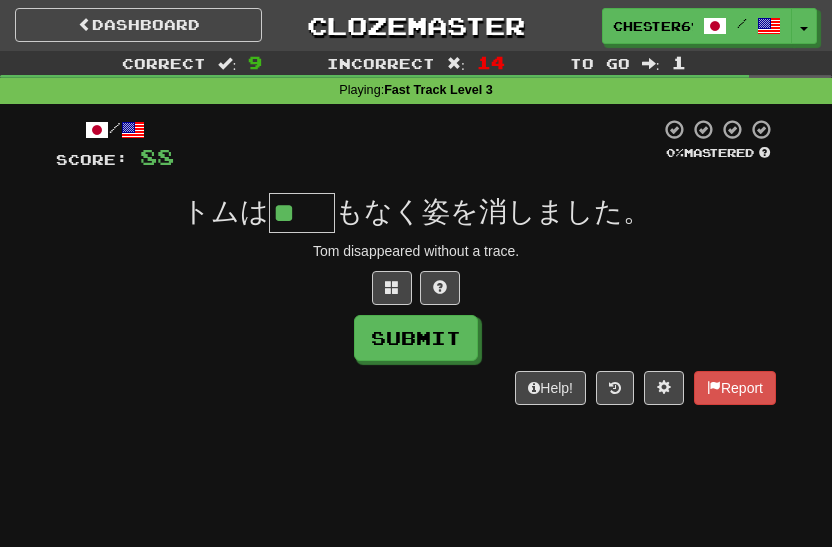 type on "**" 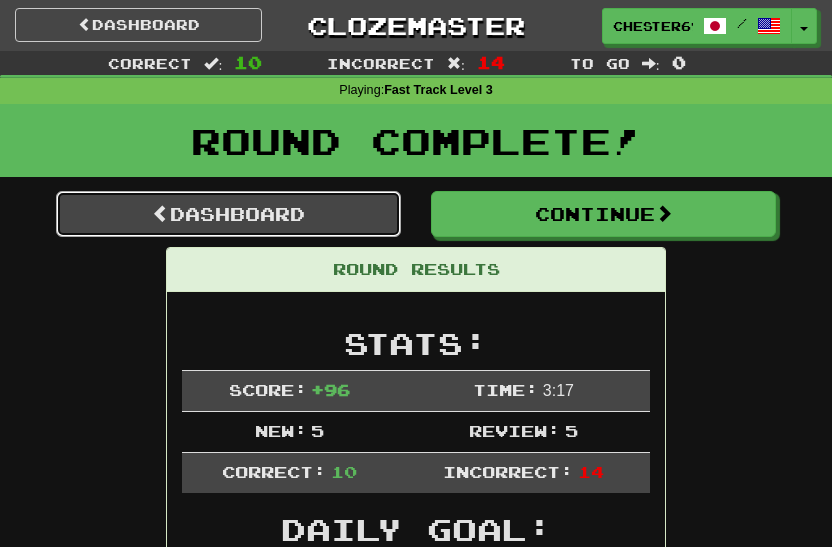 click on "Dashboard" at bounding box center [228, 214] 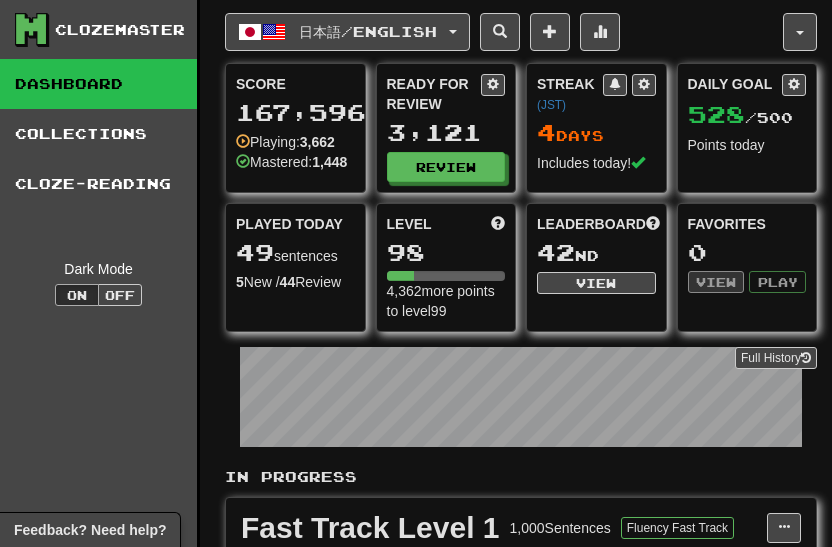 scroll, scrollTop: 0, scrollLeft: 0, axis: both 